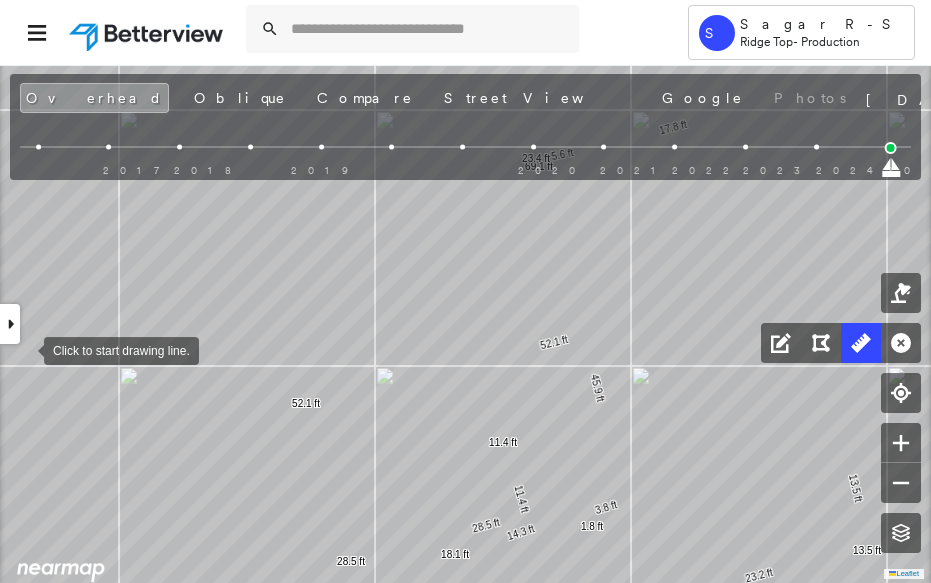 scroll, scrollTop: 0, scrollLeft: 0, axis: both 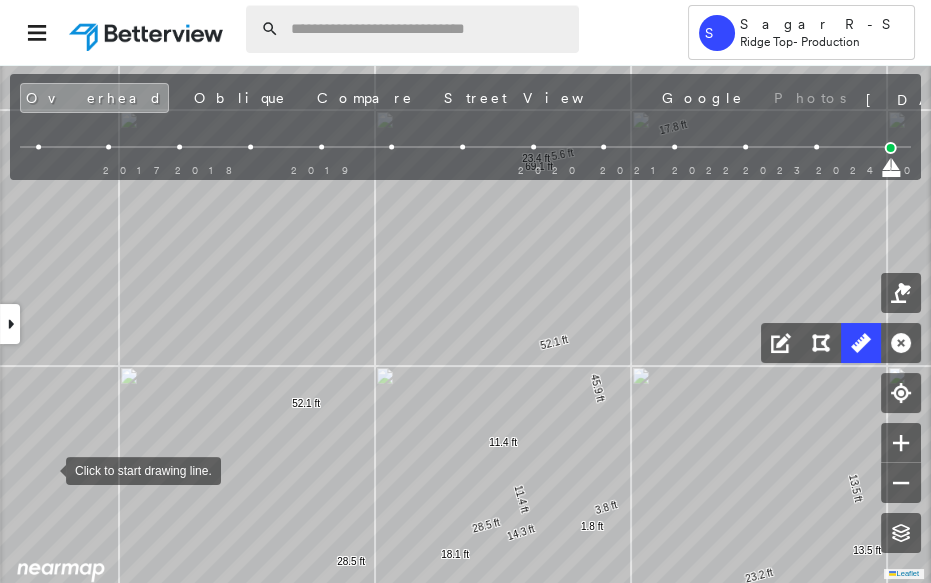 click at bounding box center [429, 29] 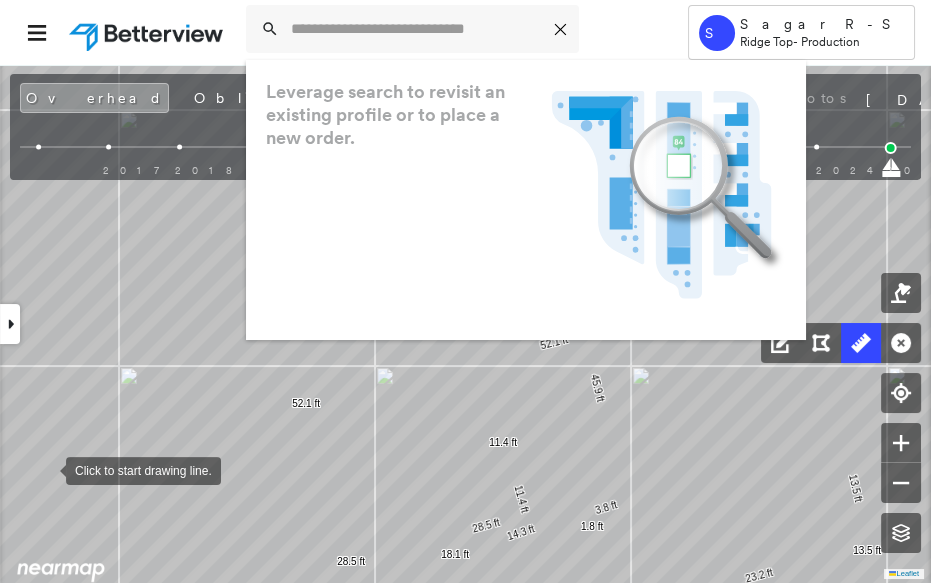 paste on "**********" 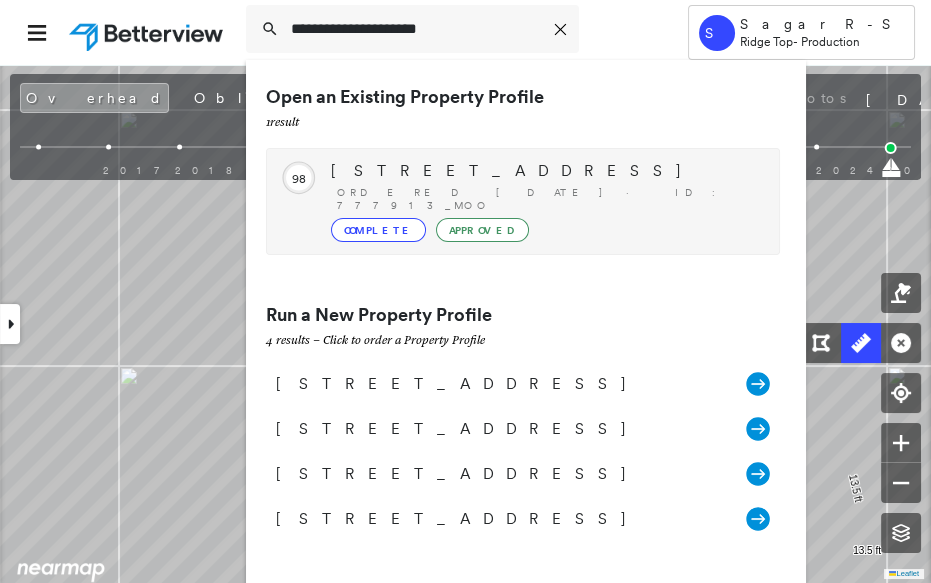 type on "**********" 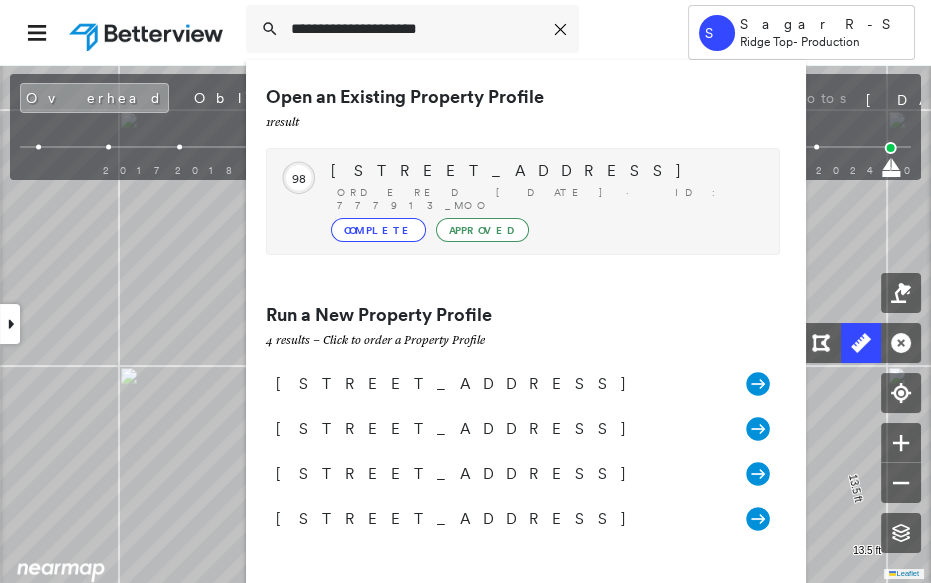 click on "[STREET_ADDRESS]" at bounding box center [545, 171] 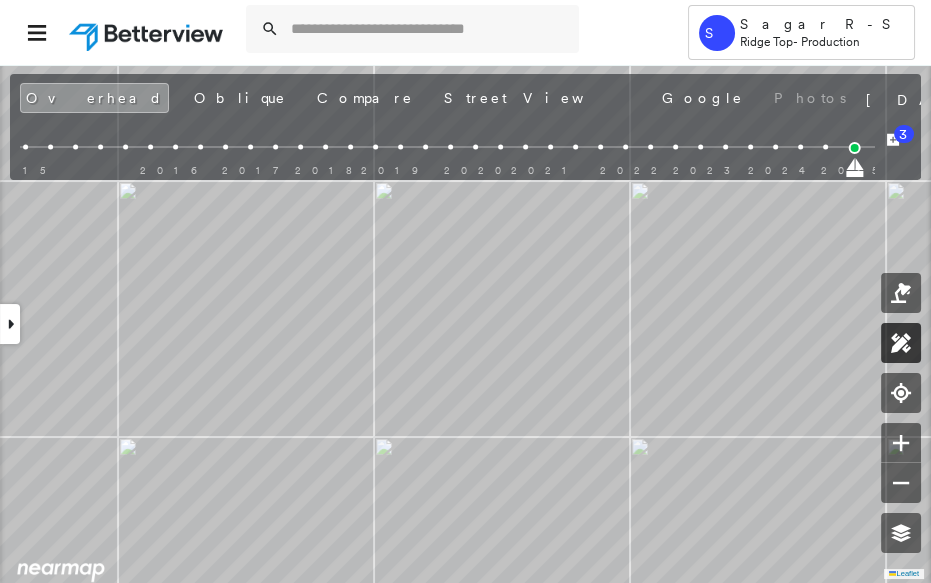 click 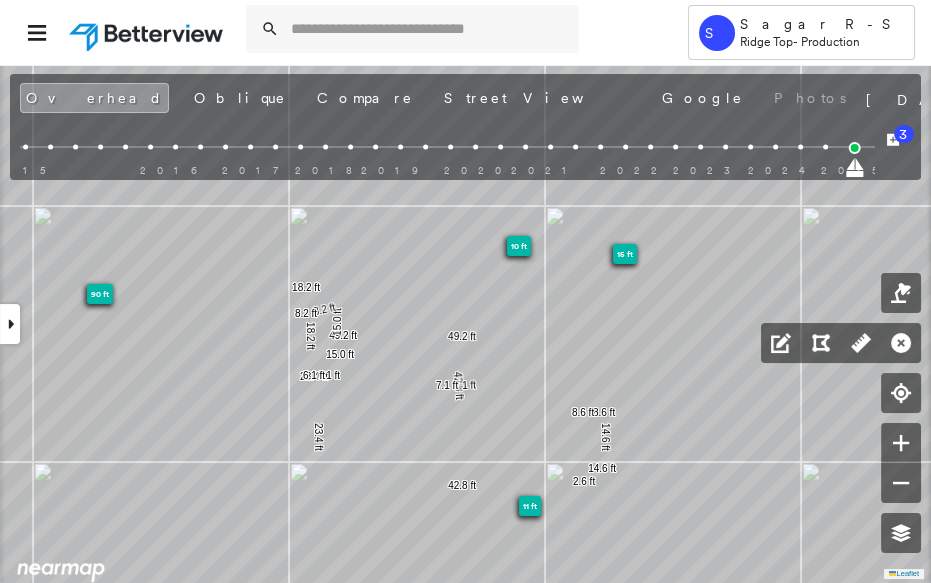 click at bounding box center [10, 324] 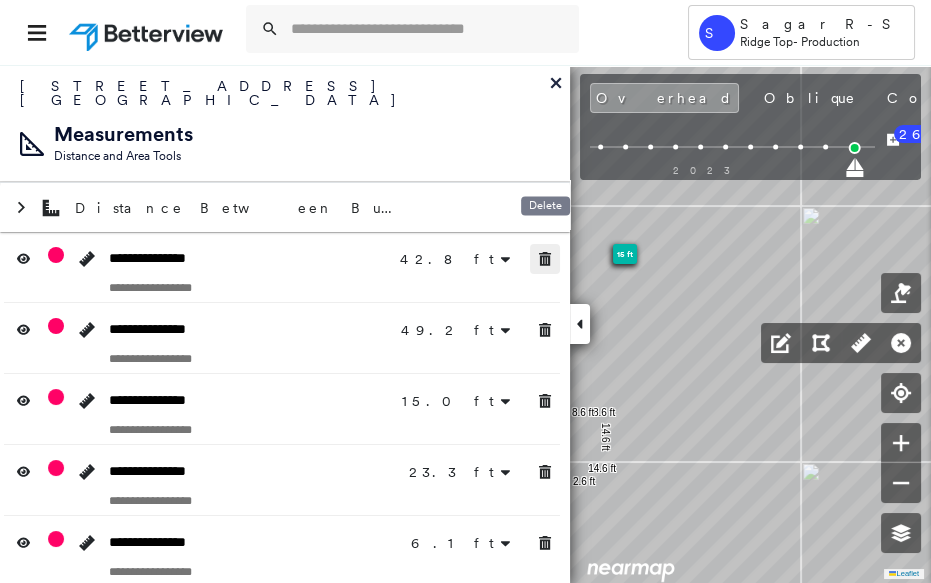 click 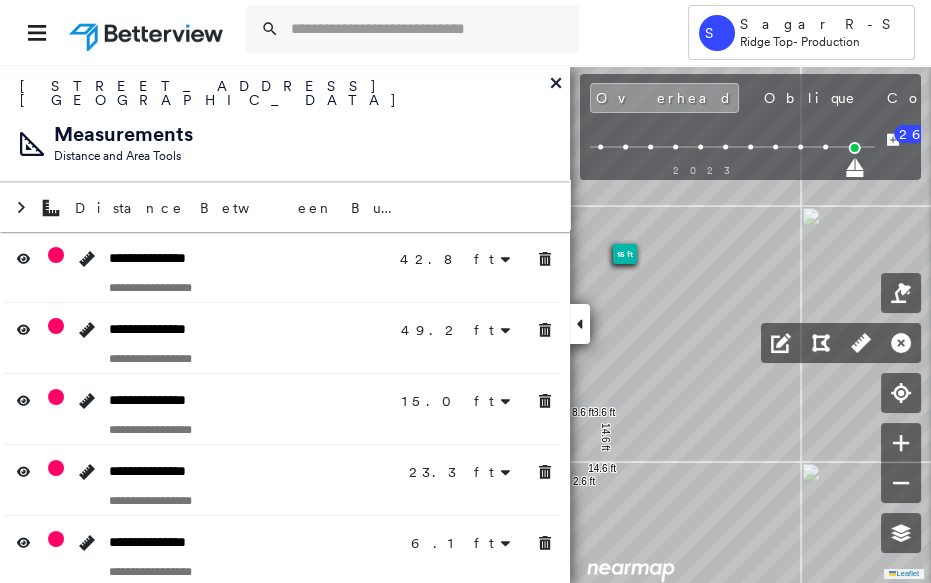 click at bounding box center (545, 330) 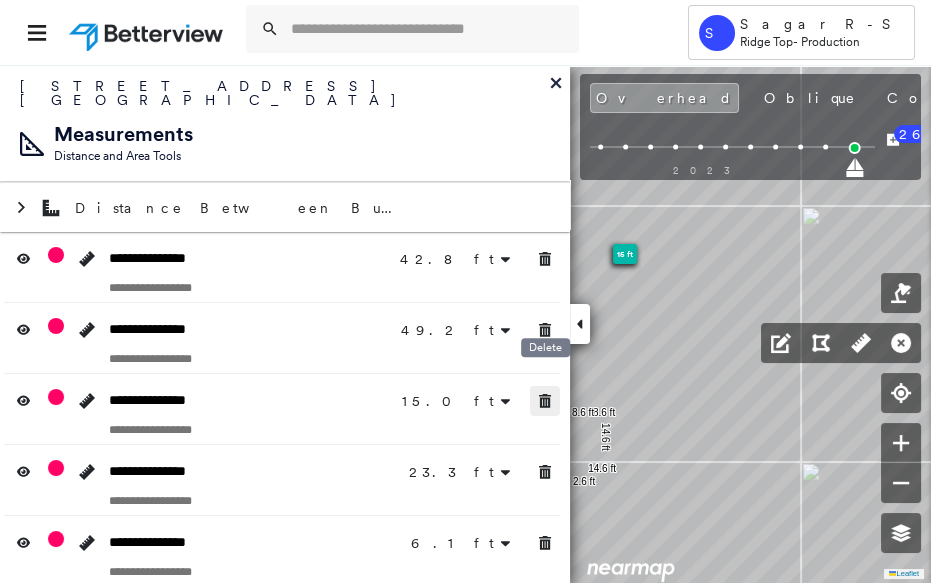 click 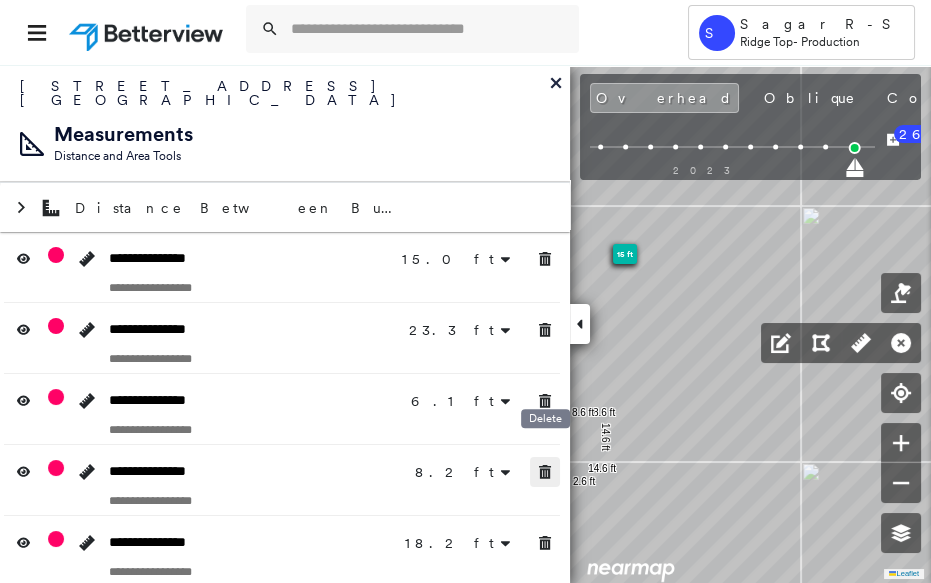 click 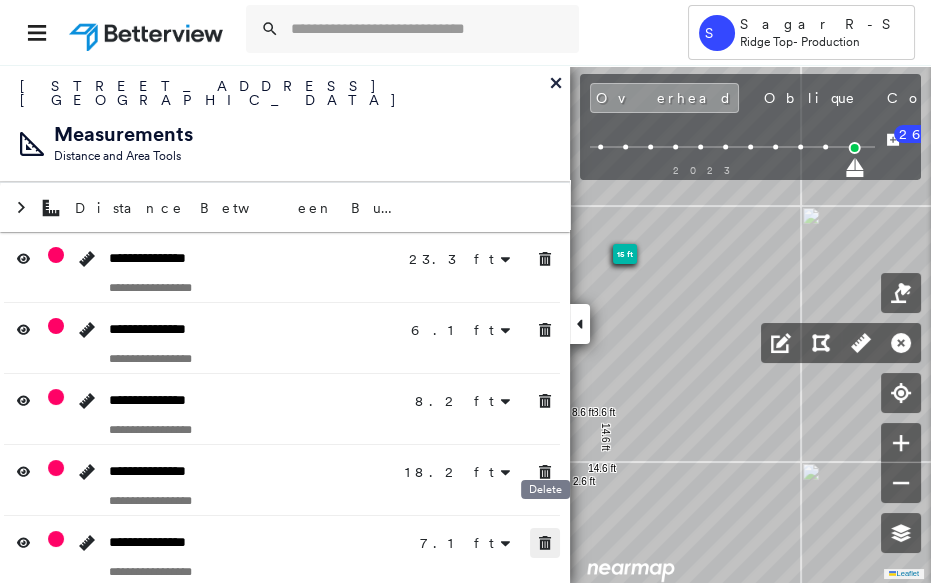 click 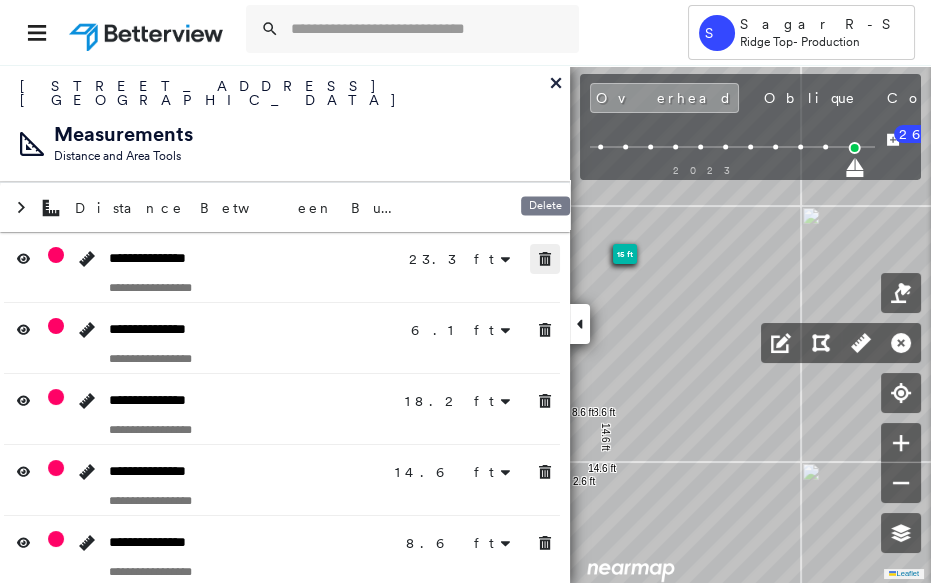 click 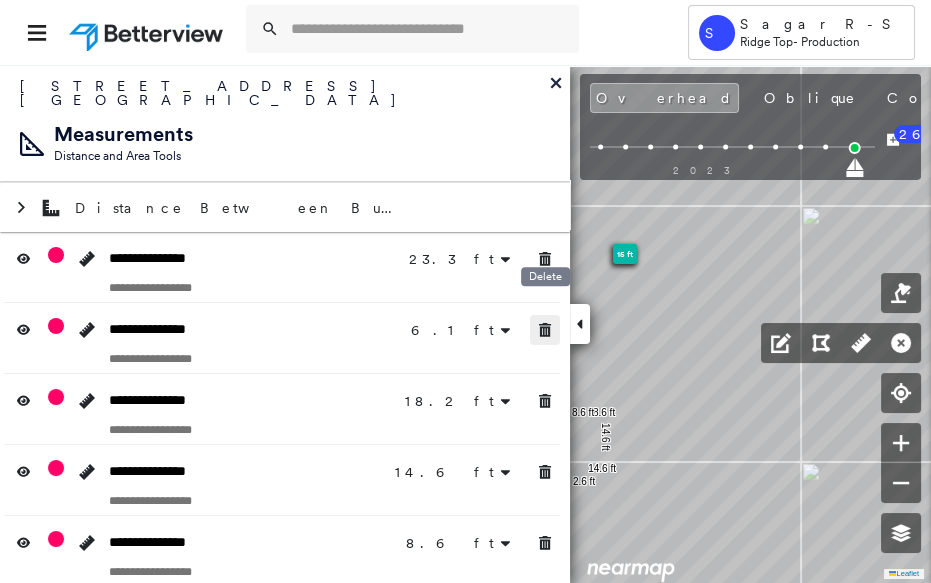 click 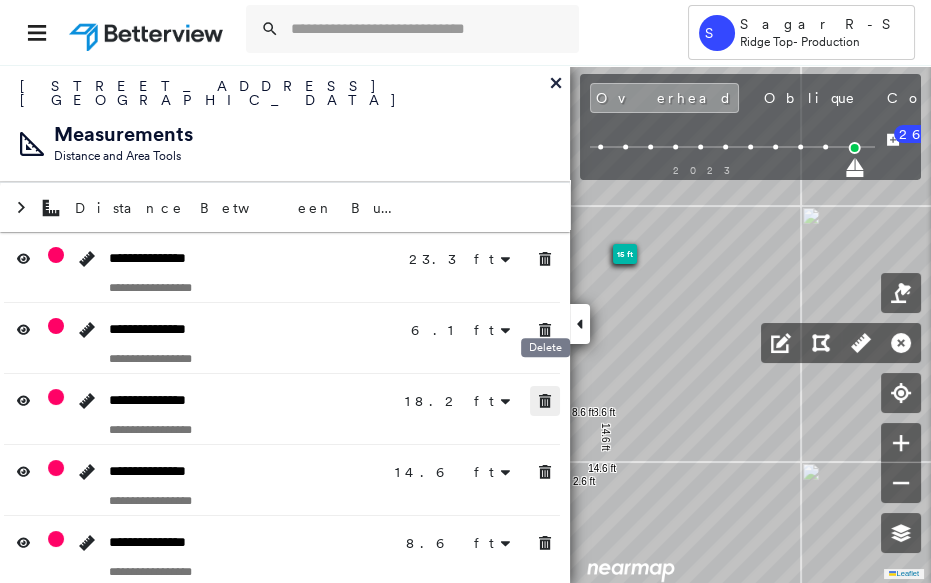 click 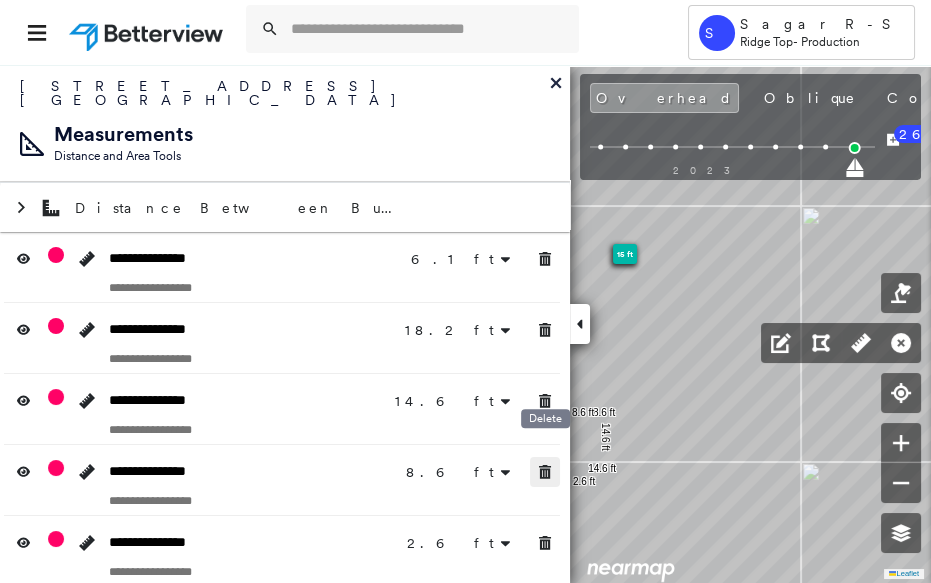 click 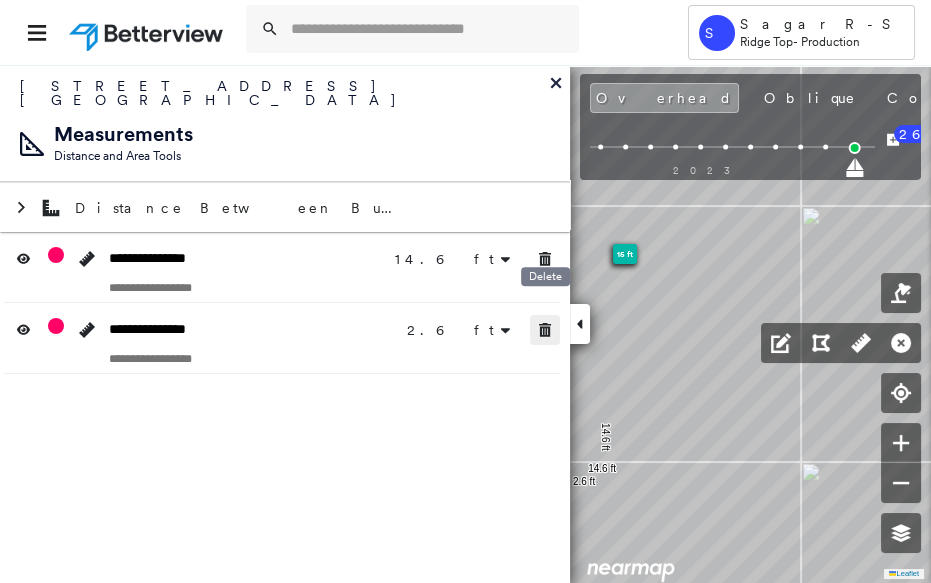 click 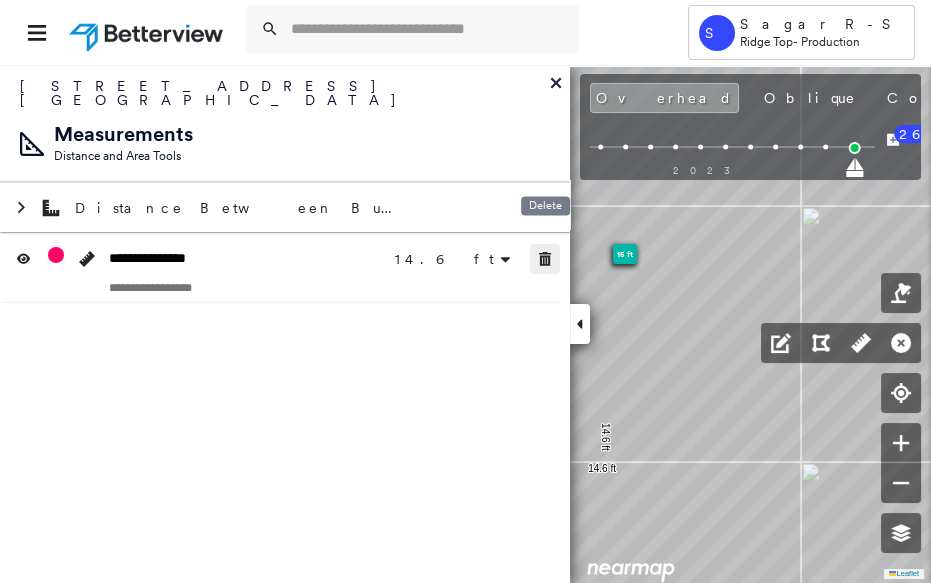 click 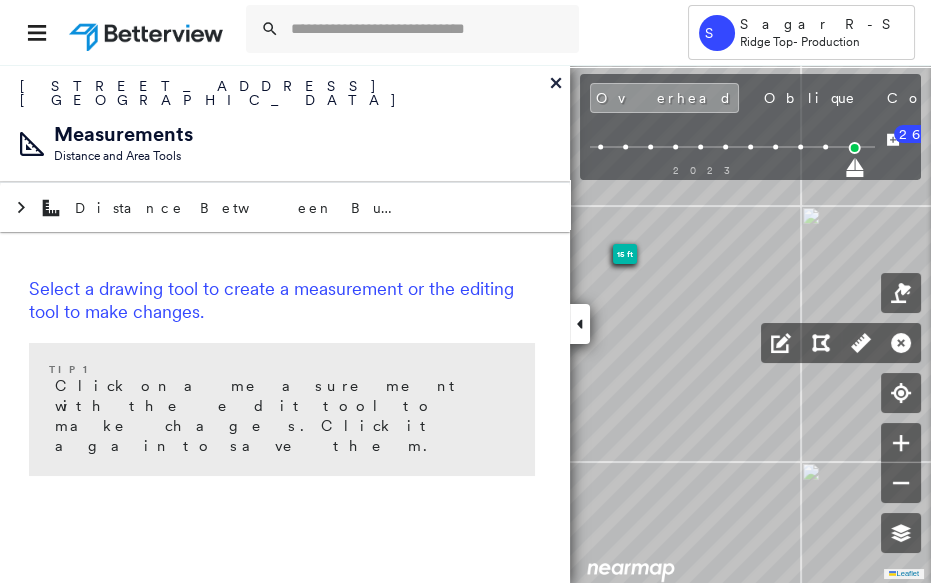 click 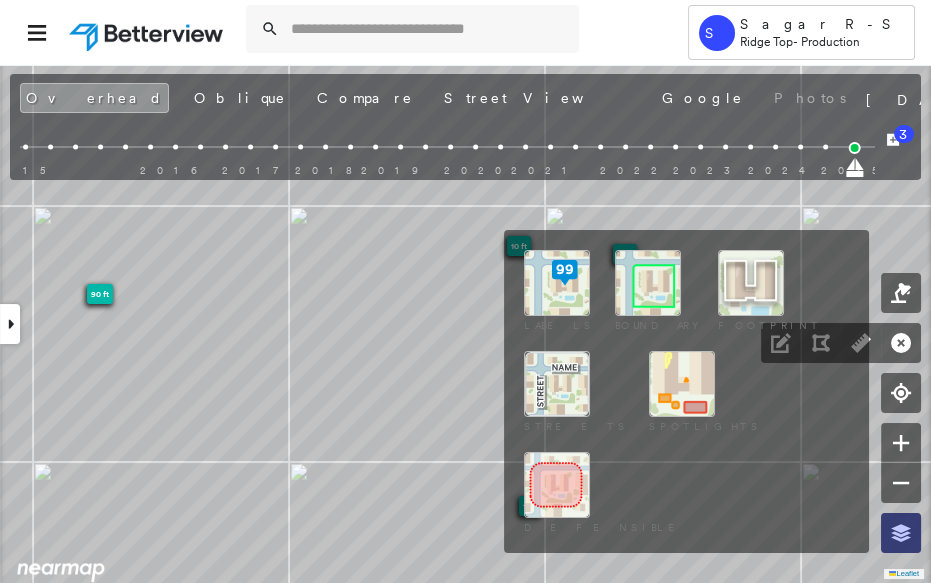 drag, startPoint x: 892, startPoint y: 530, endPoint x: 880, endPoint y: 530, distance: 12 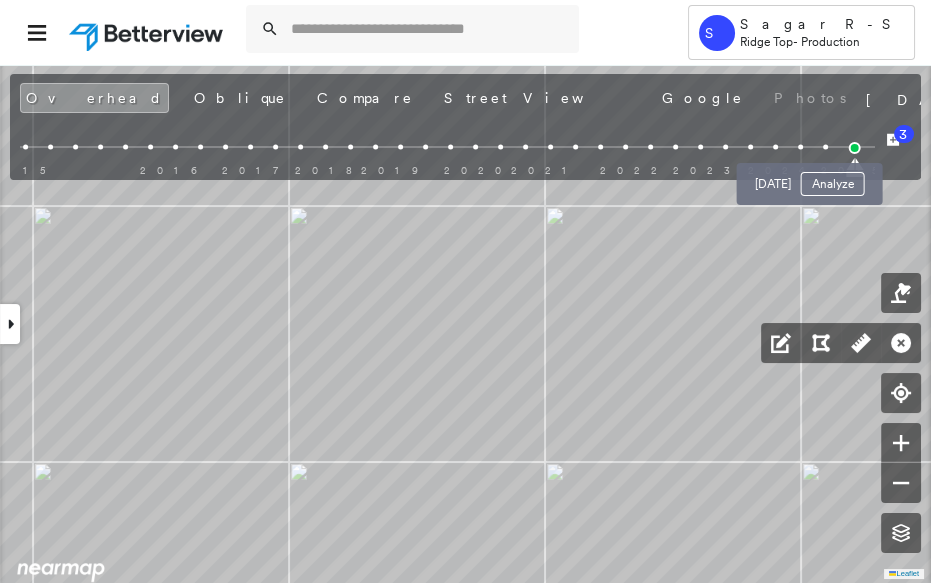 click at bounding box center (825, 147) 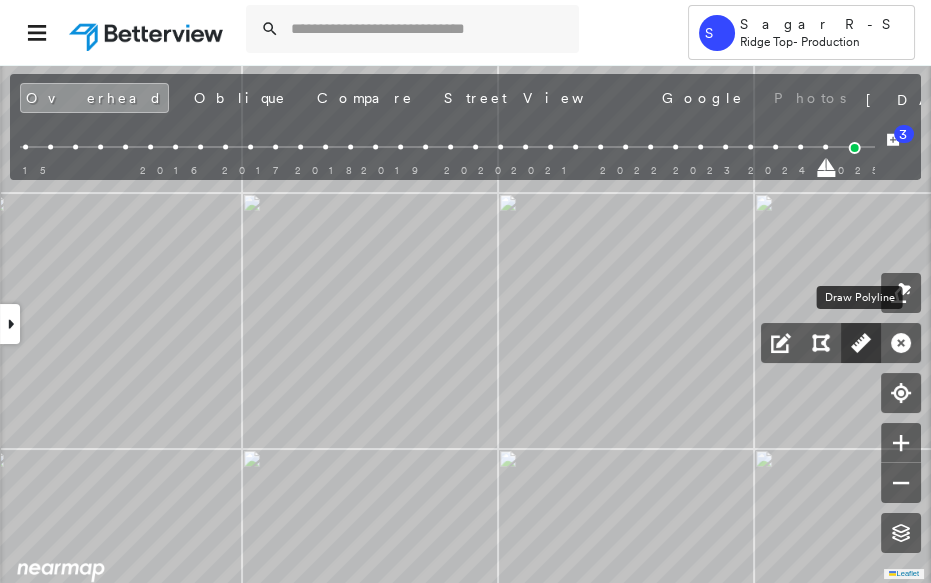 click 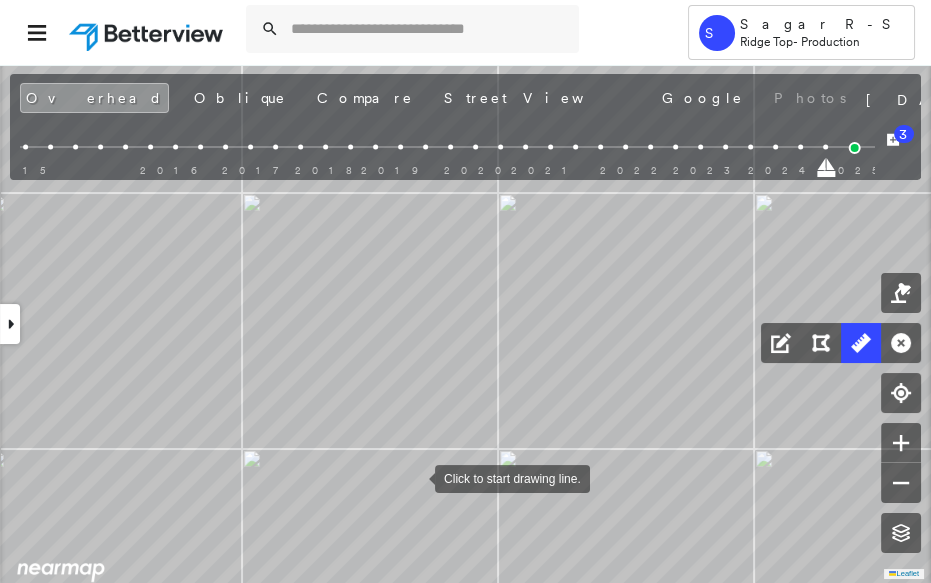 click at bounding box center [415, 477] 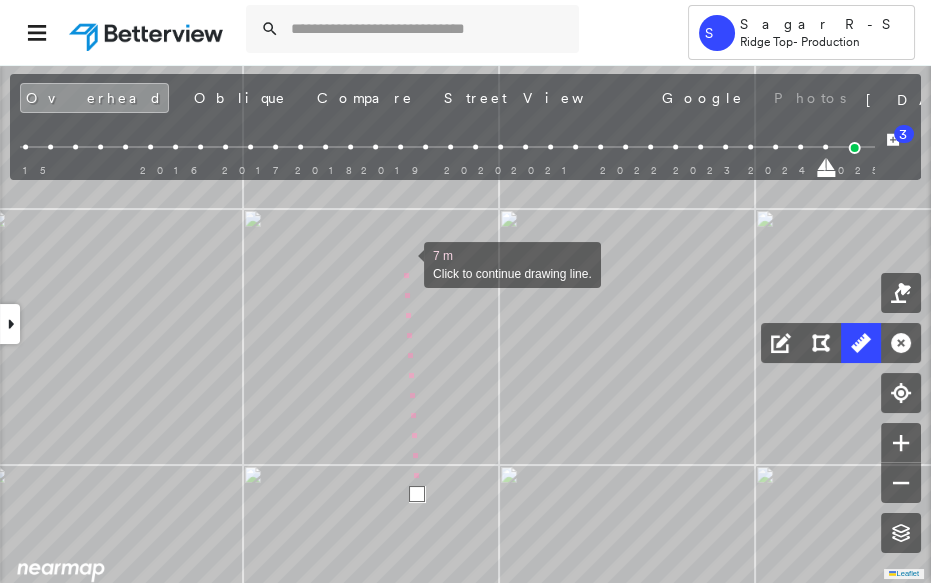 drag, startPoint x: 403, startPoint y: 255, endPoint x: 438, endPoint y: 454, distance: 202.05444 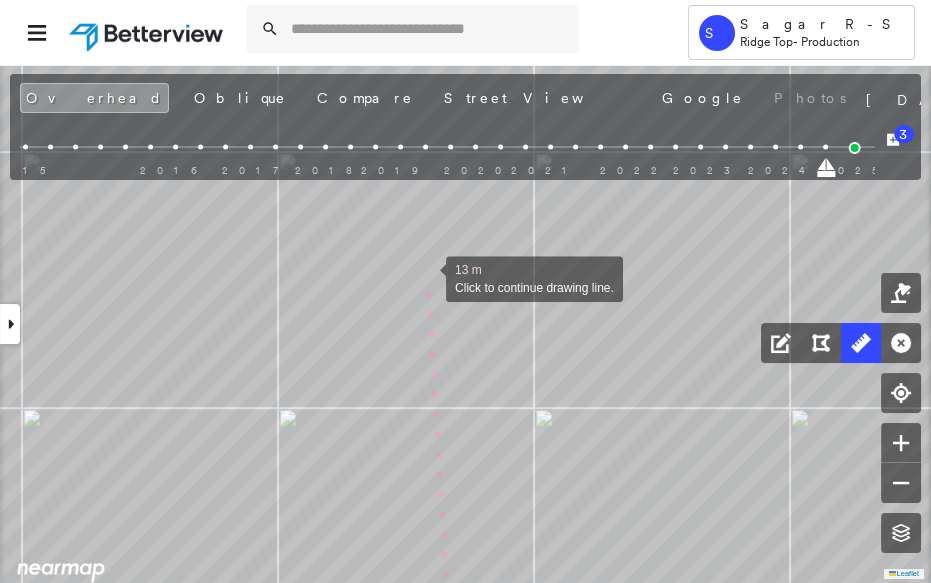 click at bounding box center [426, 277] 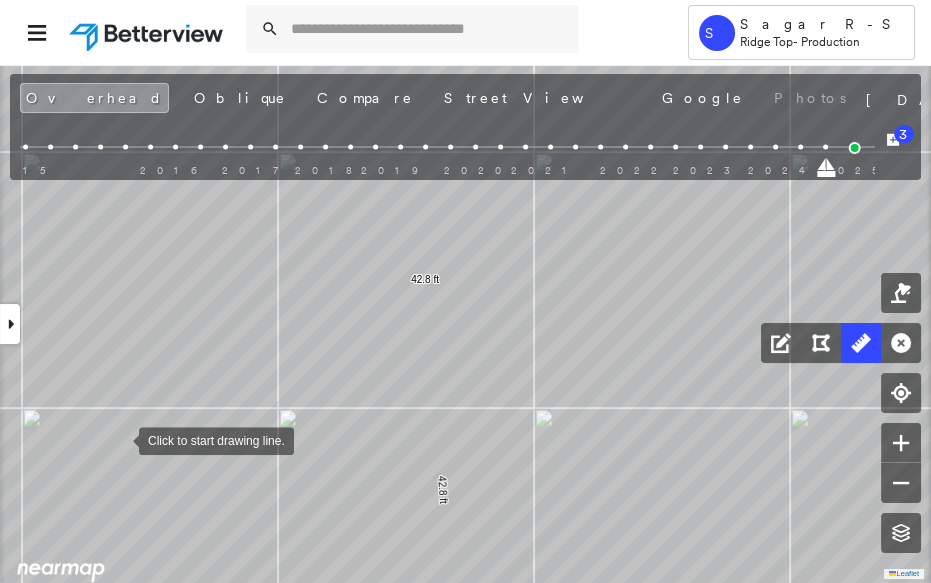 click at bounding box center [119, 439] 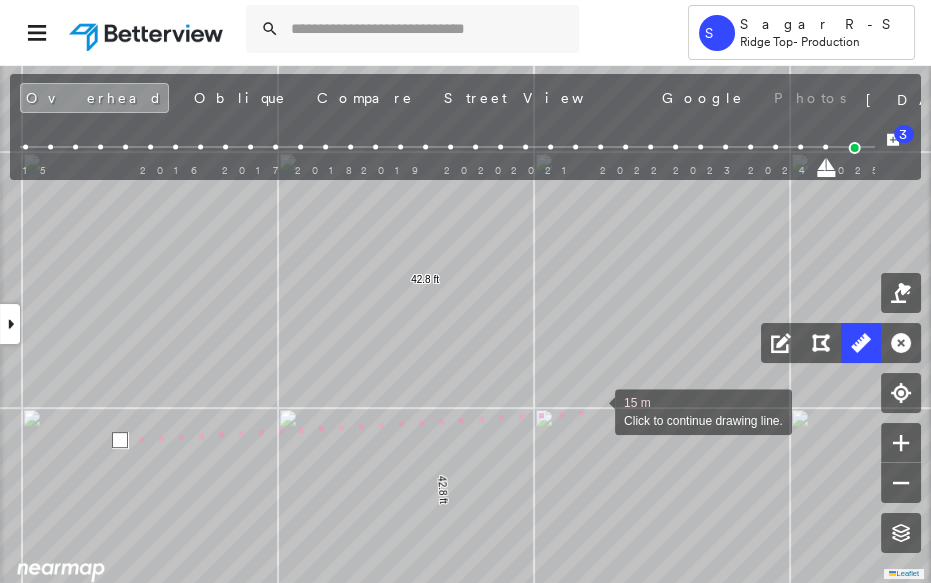 click at bounding box center [595, 410] 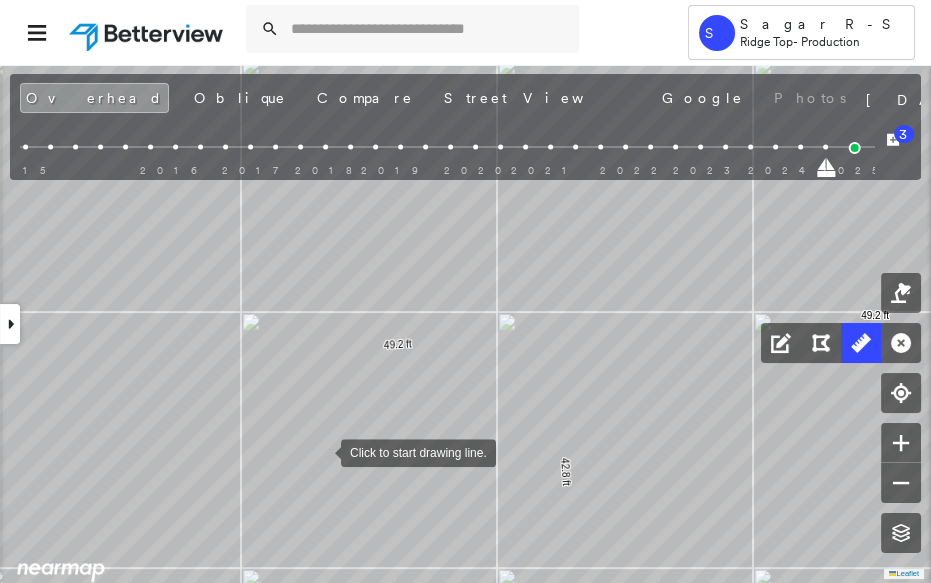 drag, startPoint x: 321, startPoint y: 451, endPoint x: 373, endPoint y: 458, distance: 52.46904 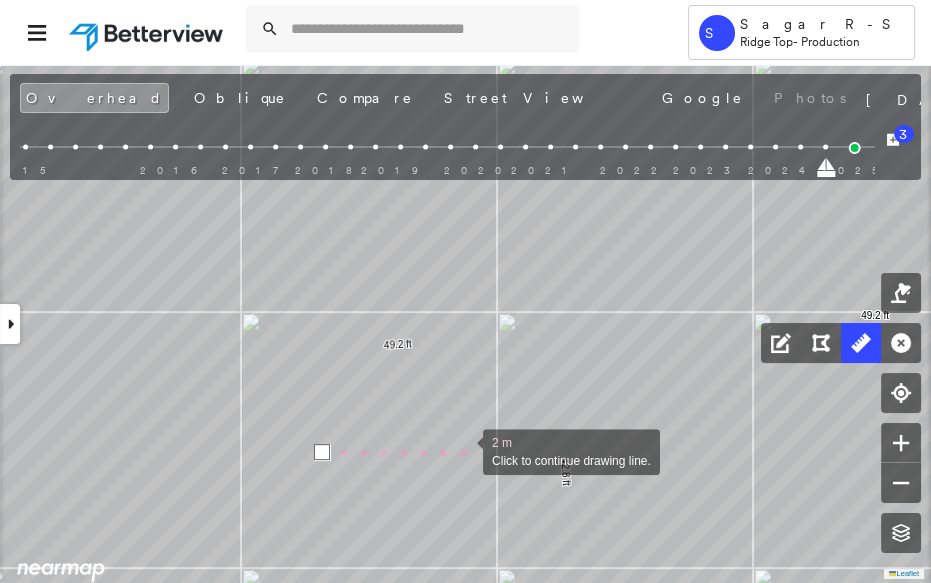 click at bounding box center [463, 450] 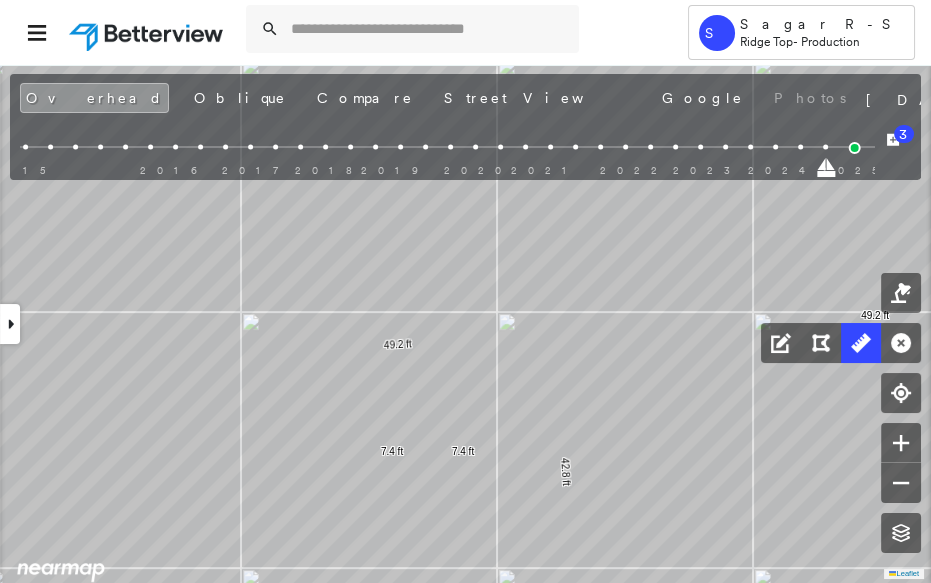 click 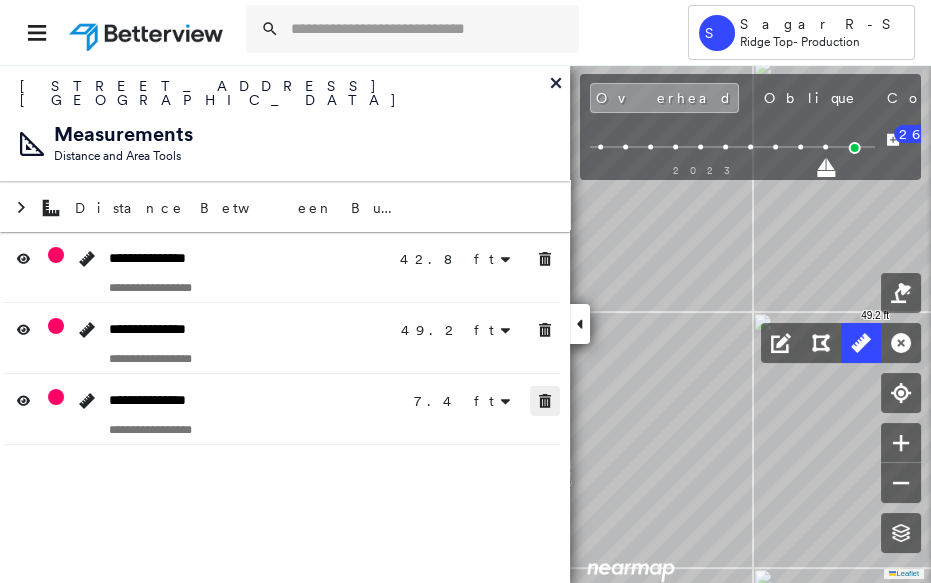click 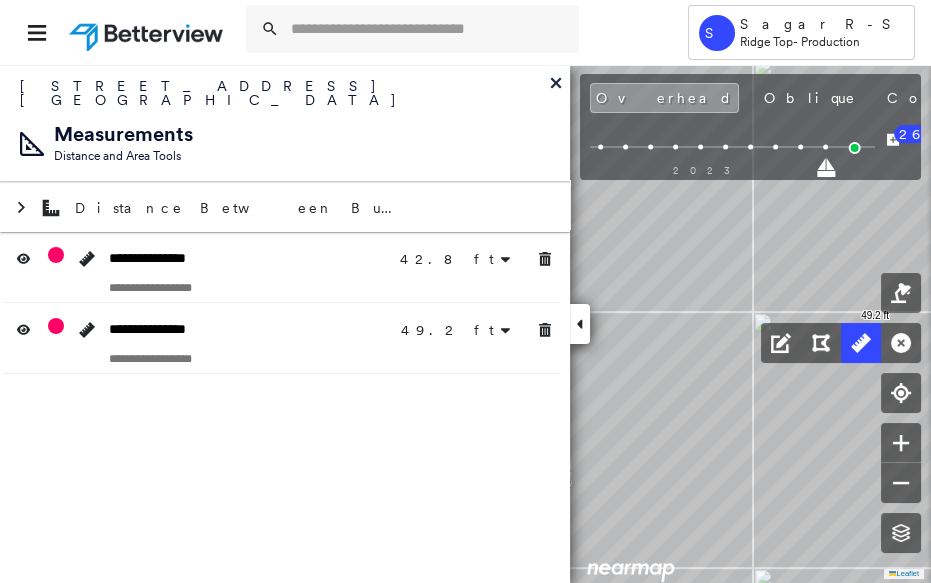 click 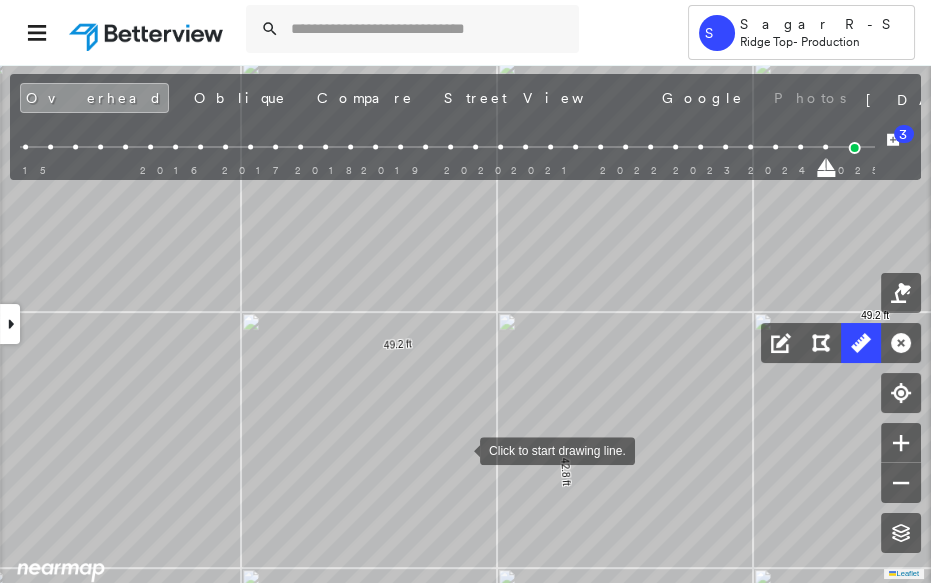 click at bounding box center [460, 449] 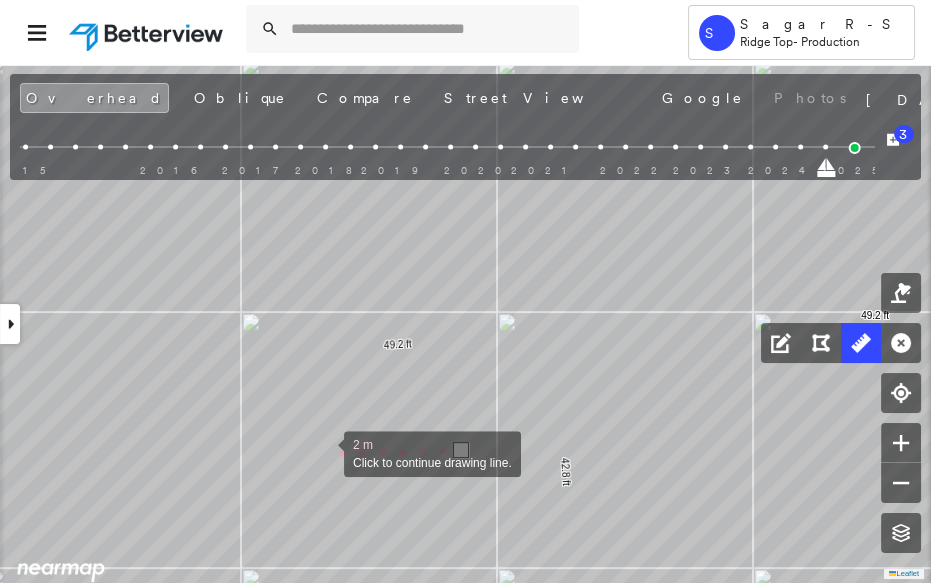 click at bounding box center (324, 452) 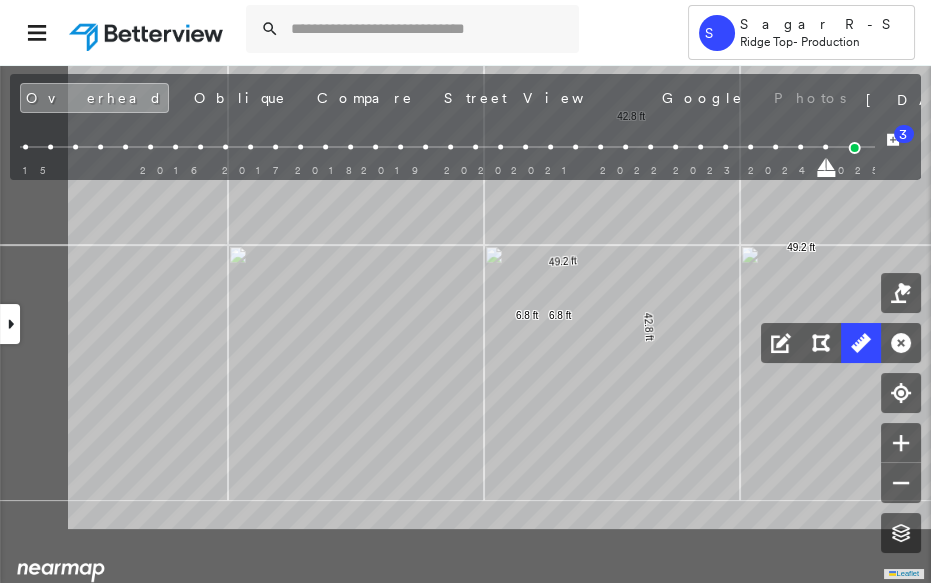 drag, startPoint x: 333, startPoint y: 521, endPoint x: 465, endPoint y: 413, distance: 170.55205 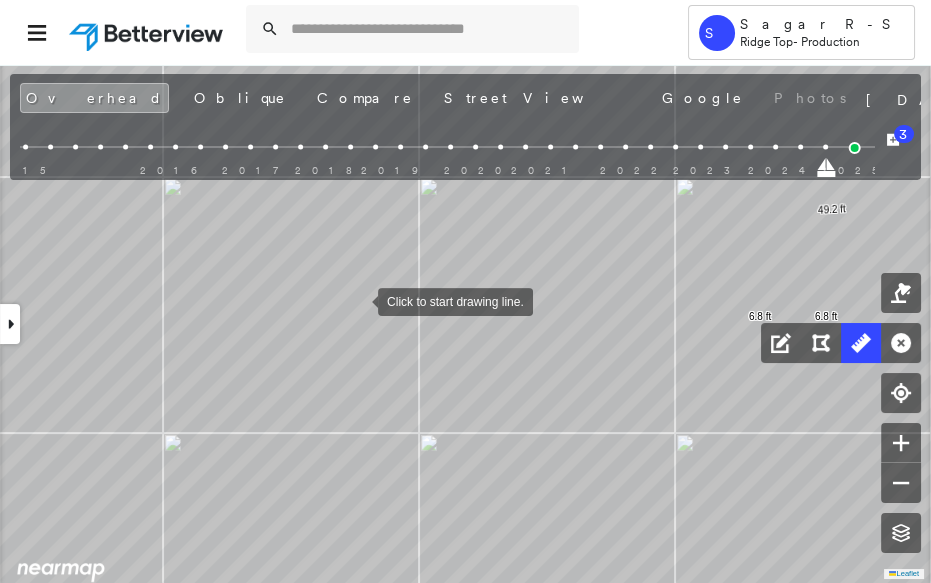 click at bounding box center (358, 300) 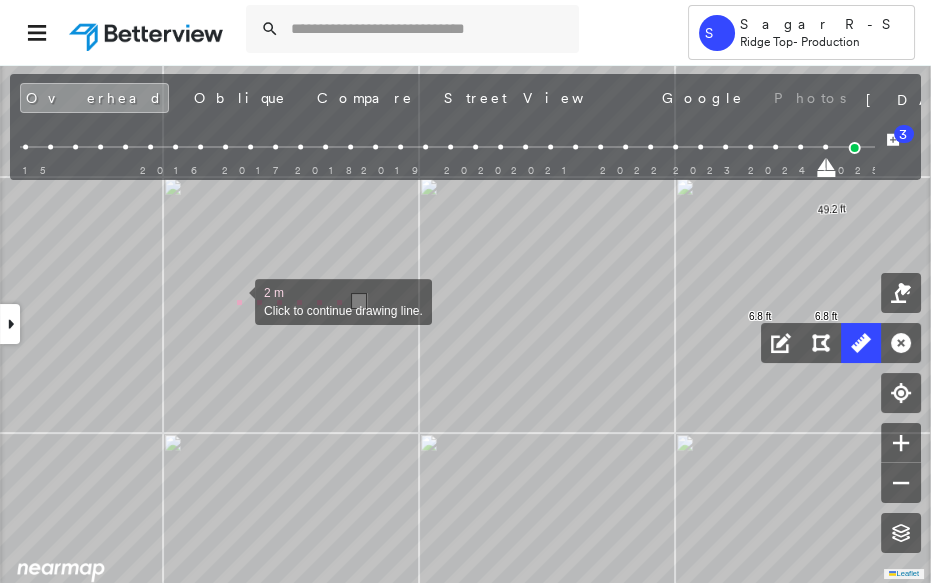 click at bounding box center [235, 300] 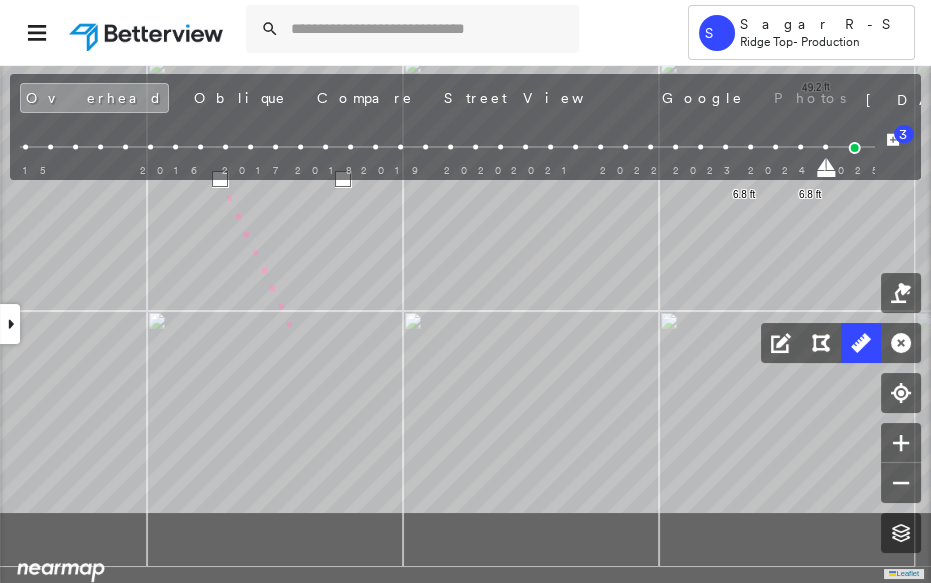 drag, startPoint x: 311, startPoint y: 485, endPoint x: 289, endPoint y: 192, distance: 293.82477 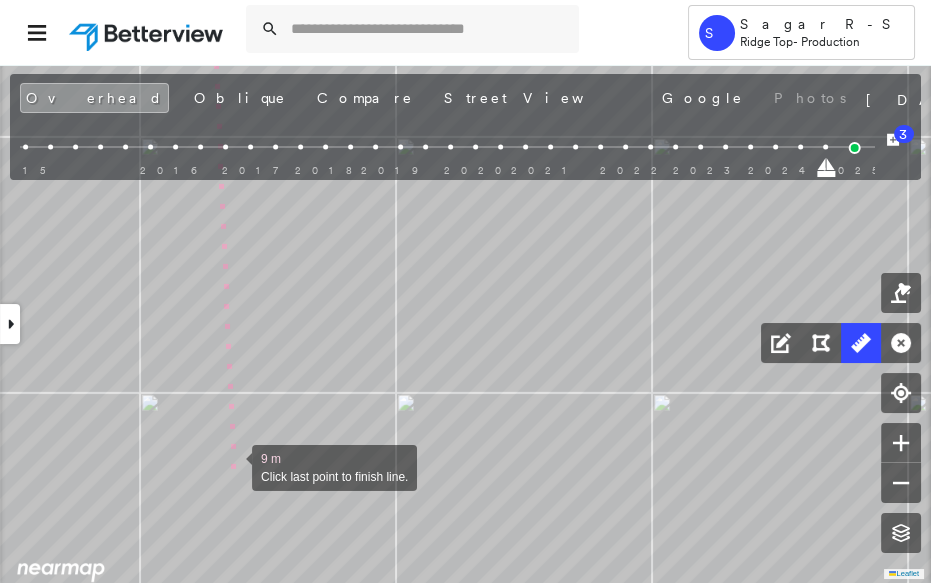 click at bounding box center [232, 466] 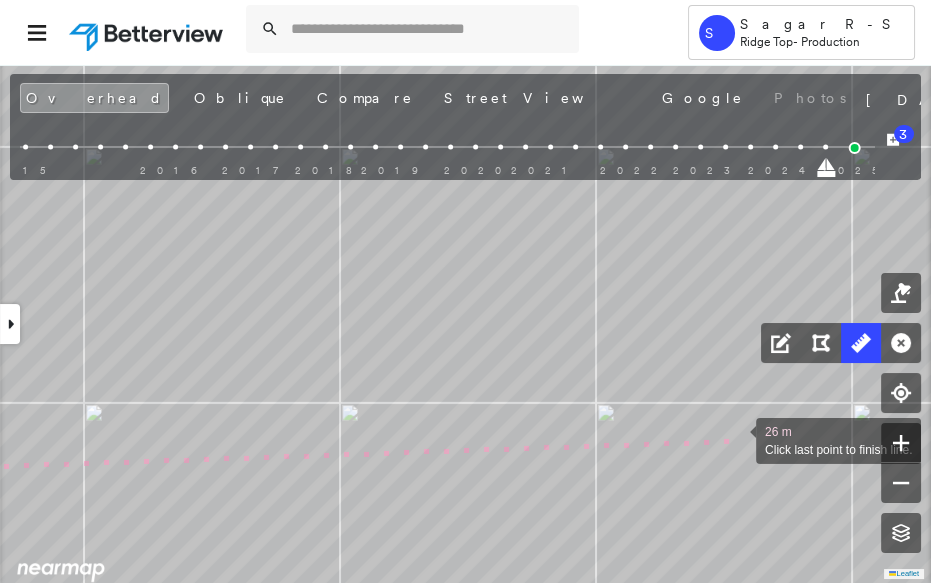 click at bounding box center (736, 439) 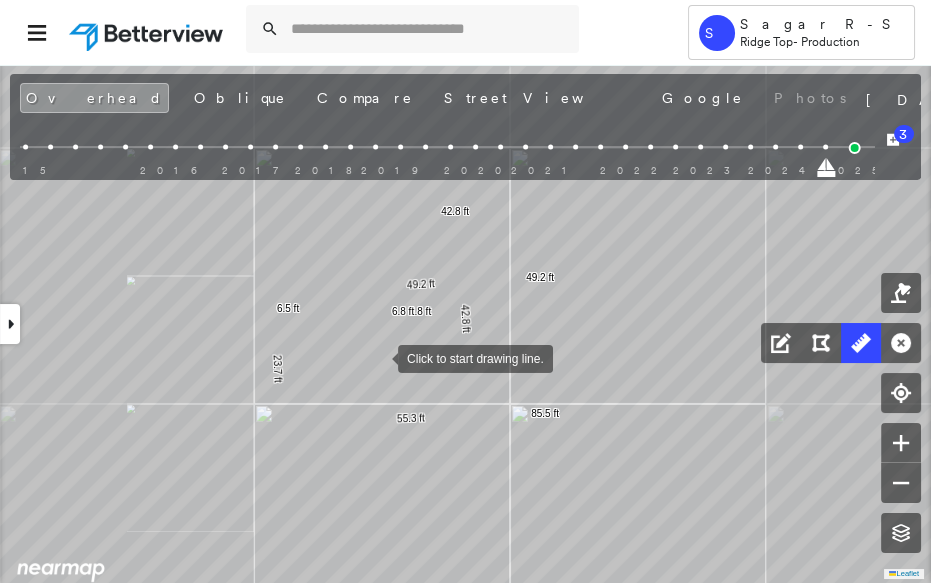 drag, startPoint x: 326, startPoint y: 312, endPoint x: 437, endPoint y: 378, distance: 129.13947 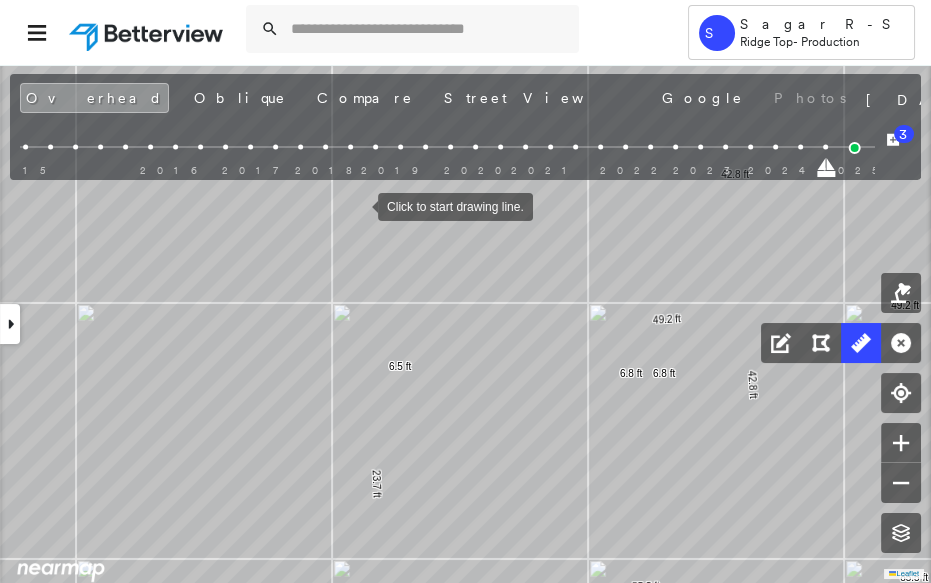 click at bounding box center (358, 205) 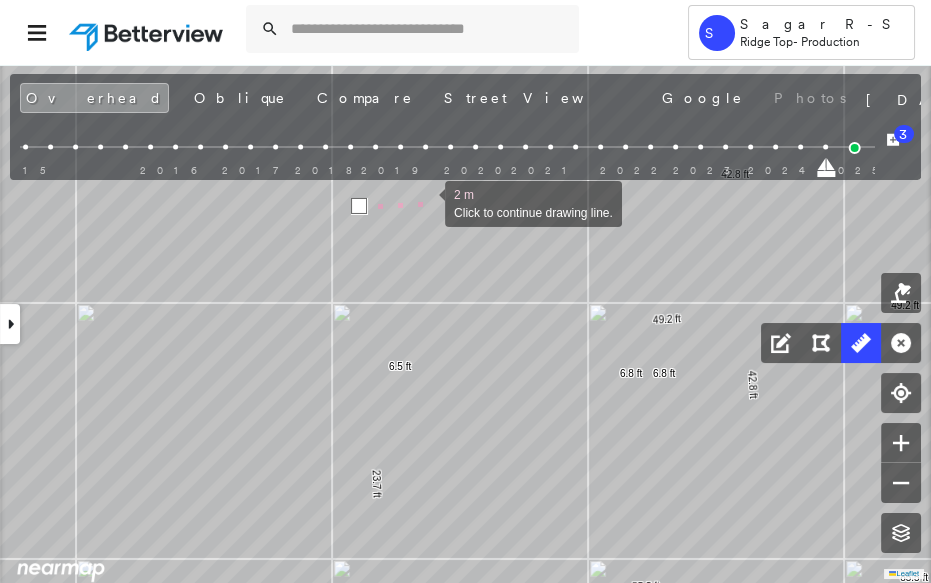 click at bounding box center [425, 202] 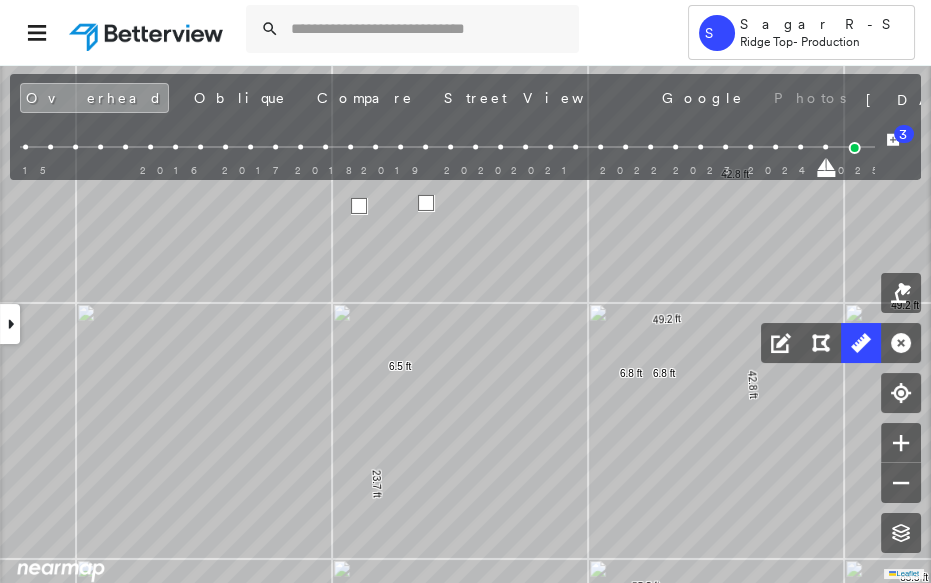 click at bounding box center (426, 203) 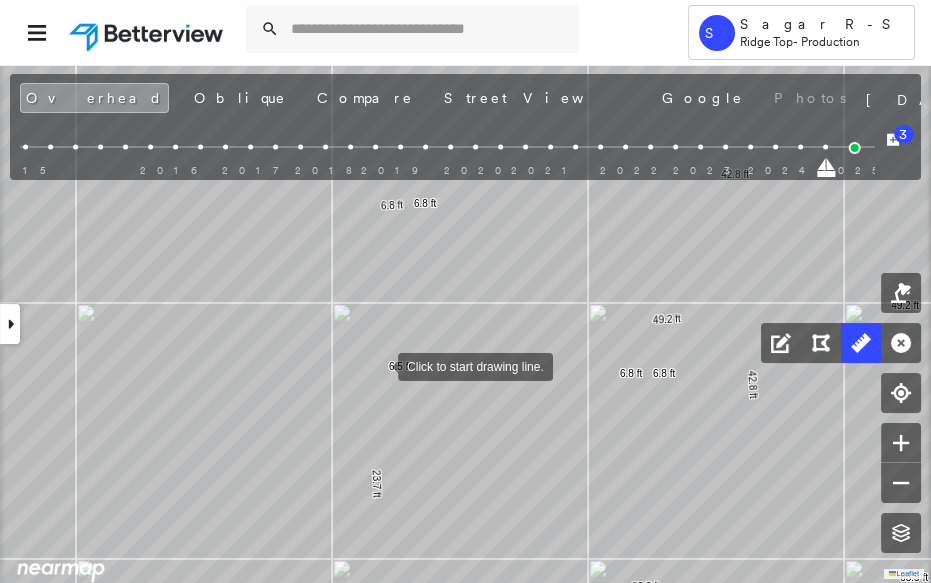 click at bounding box center (378, 365) 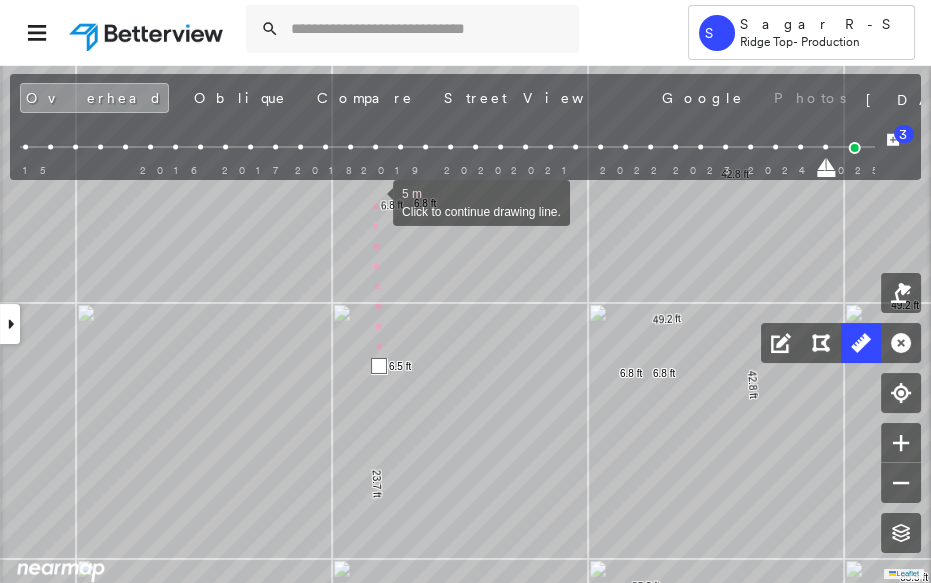 click at bounding box center [373, 201] 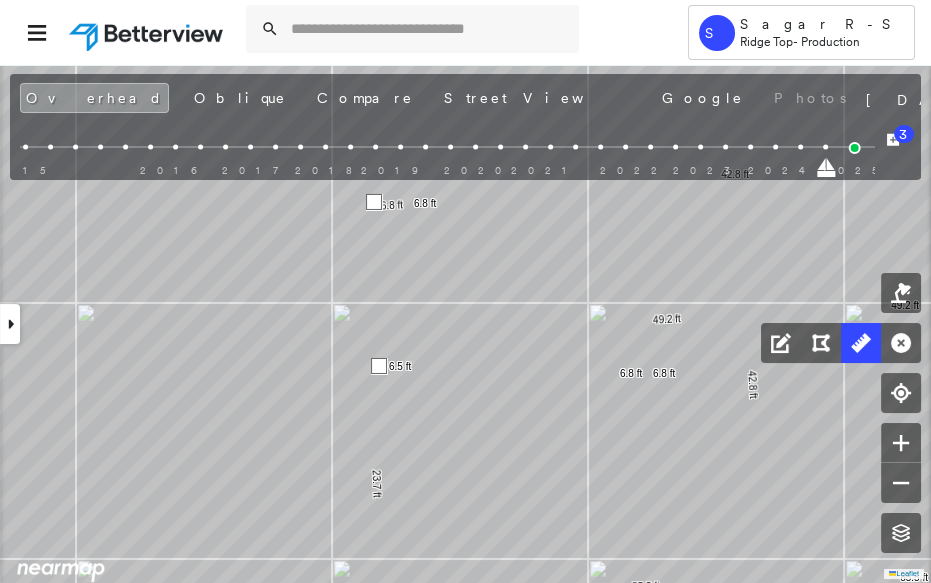 click at bounding box center (374, 202) 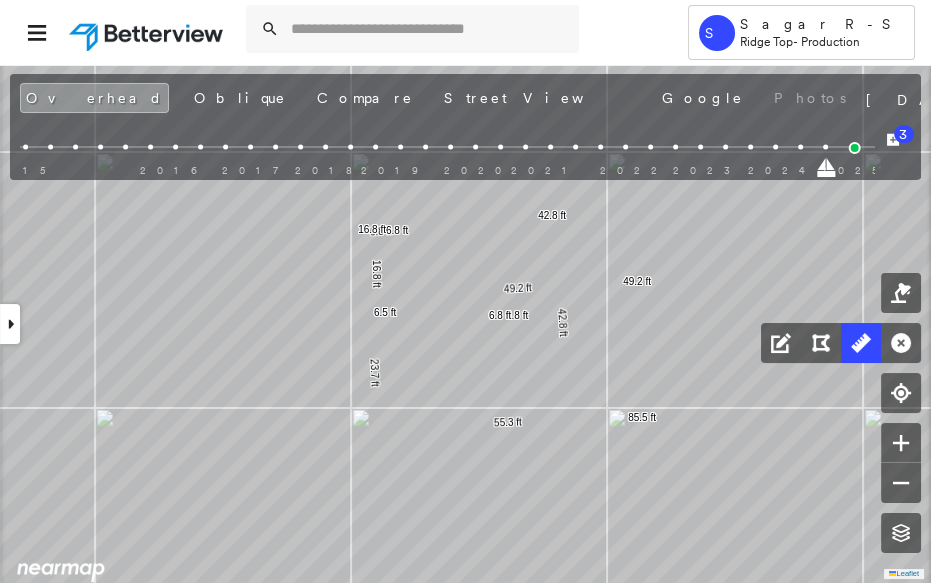 click at bounding box center (10, 324) 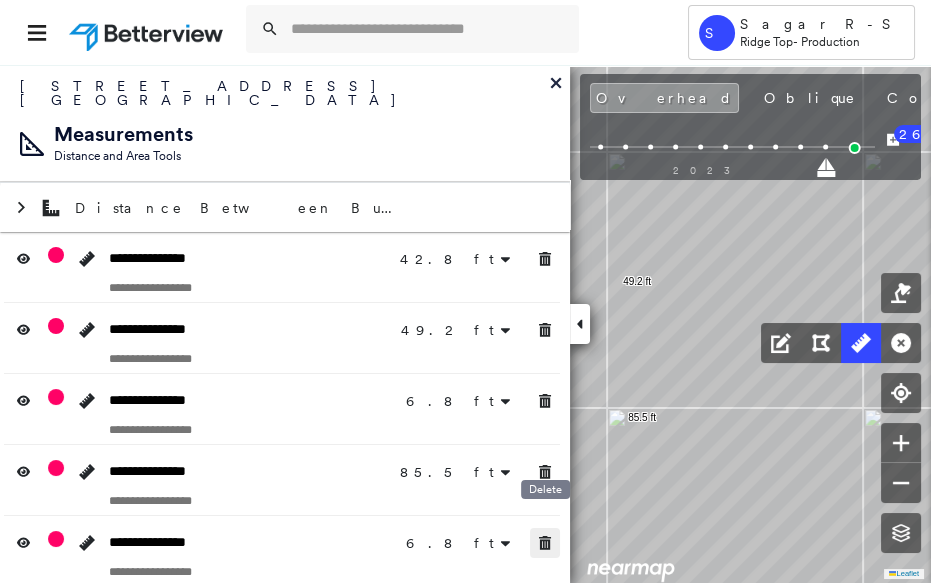 click 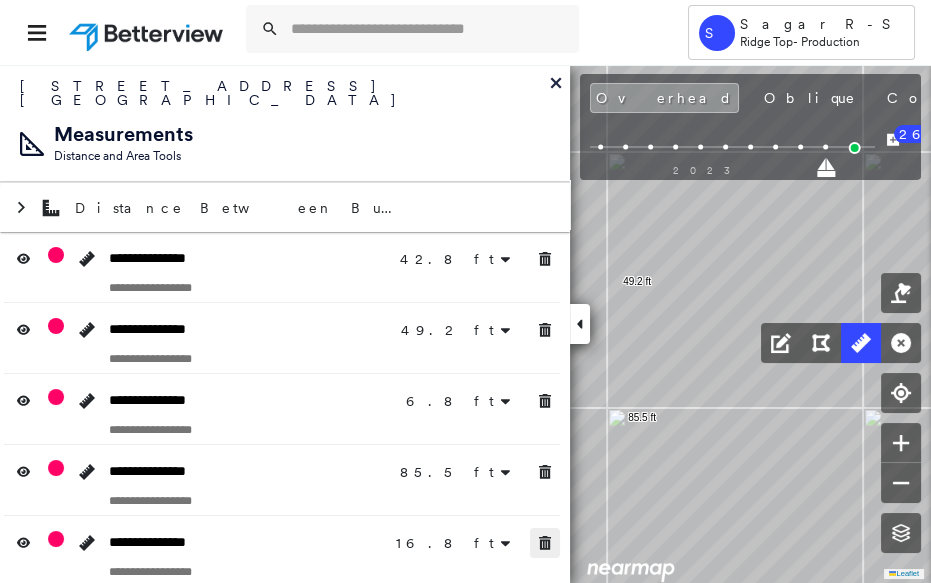 click 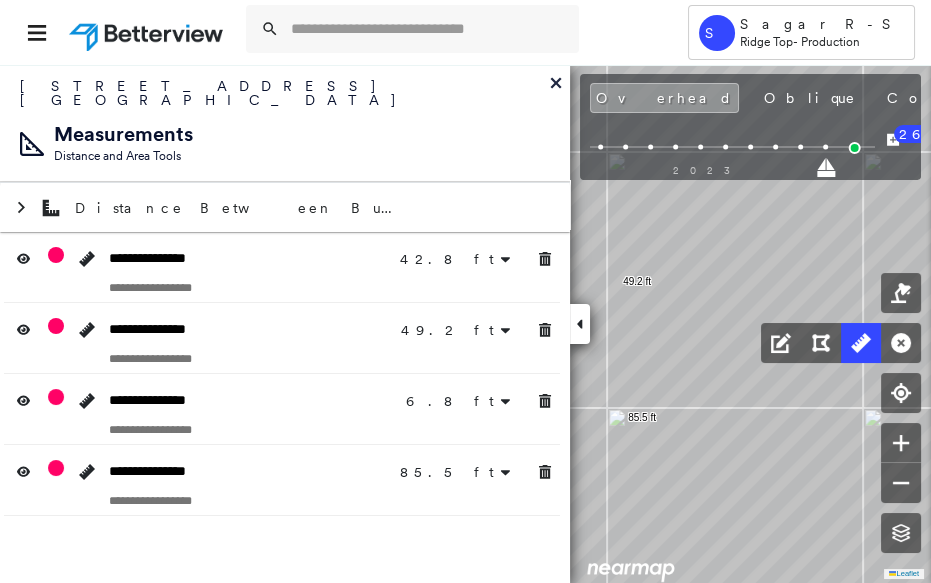 click at bounding box center [580, 324] 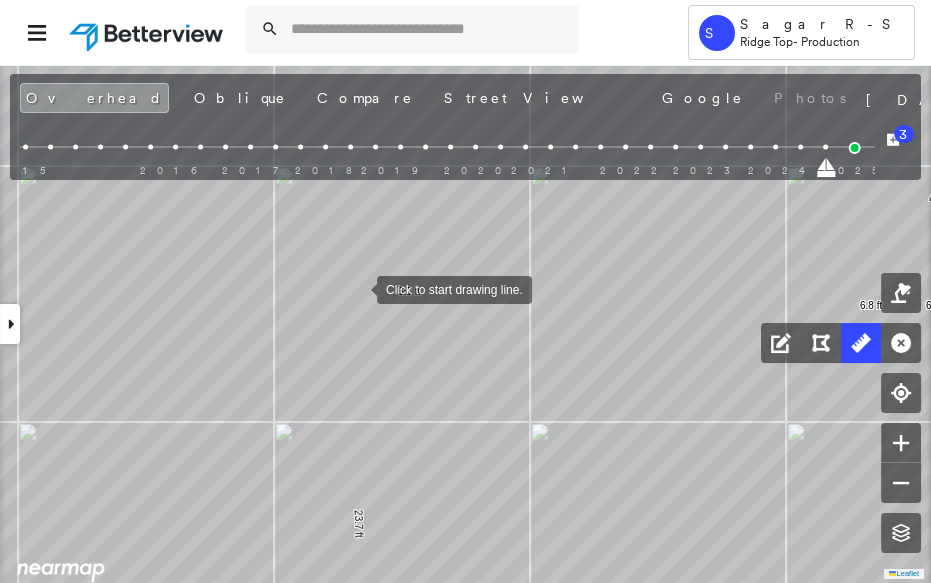click at bounding box center [357, 288] 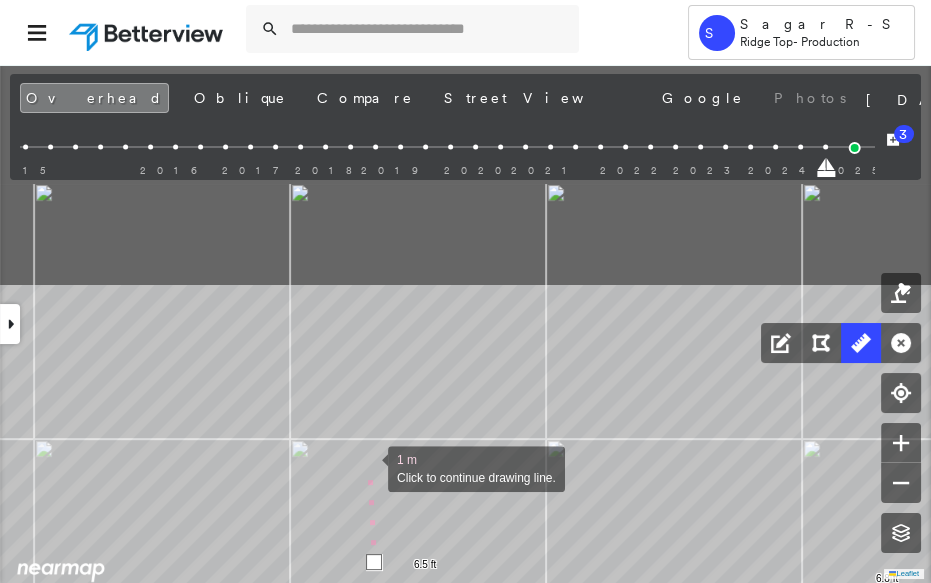 drag, startPoint x: 351, startPoint y: 188, endPoint x: 371, endPoint y: 470, distance: 282.70834 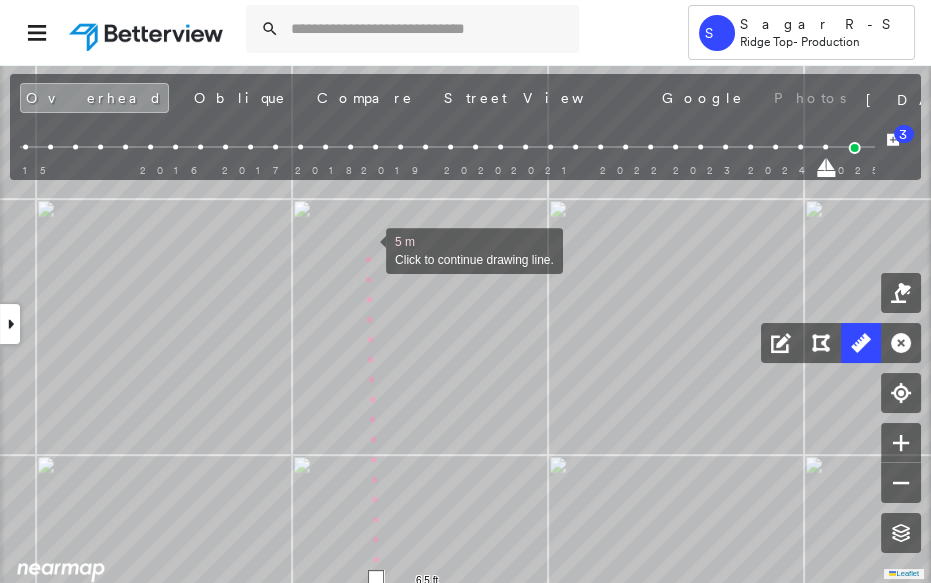 click at bounding box center (366, 249) 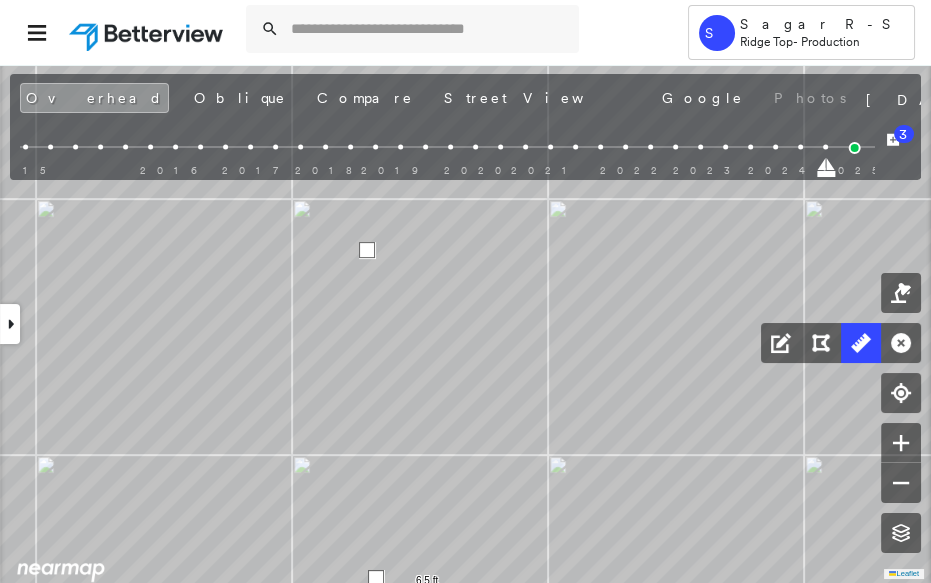 click at bounding box center (367, 250) 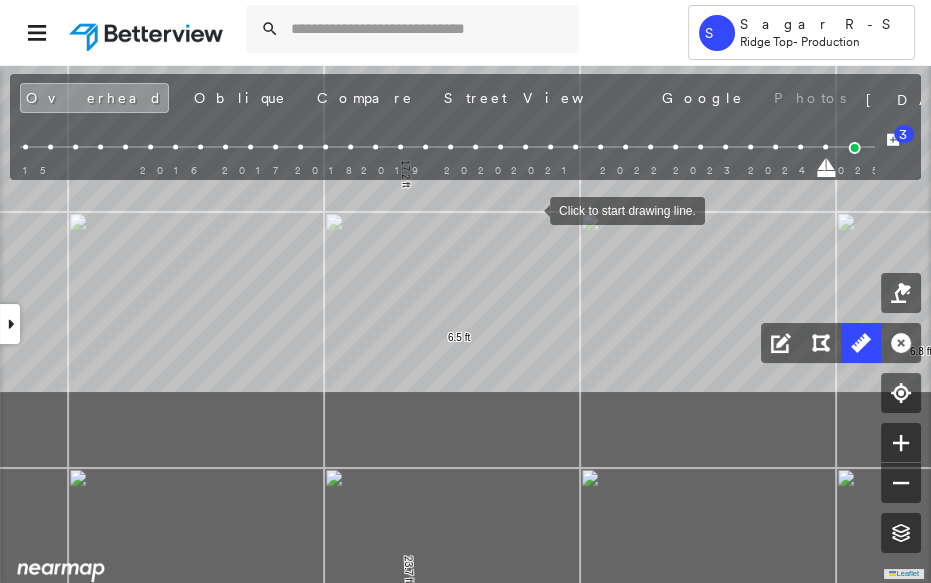 drag, startPoint x: 498, startPoint y: 462, endPoint x: 529, endPoint y: 210, distance: 253.89958 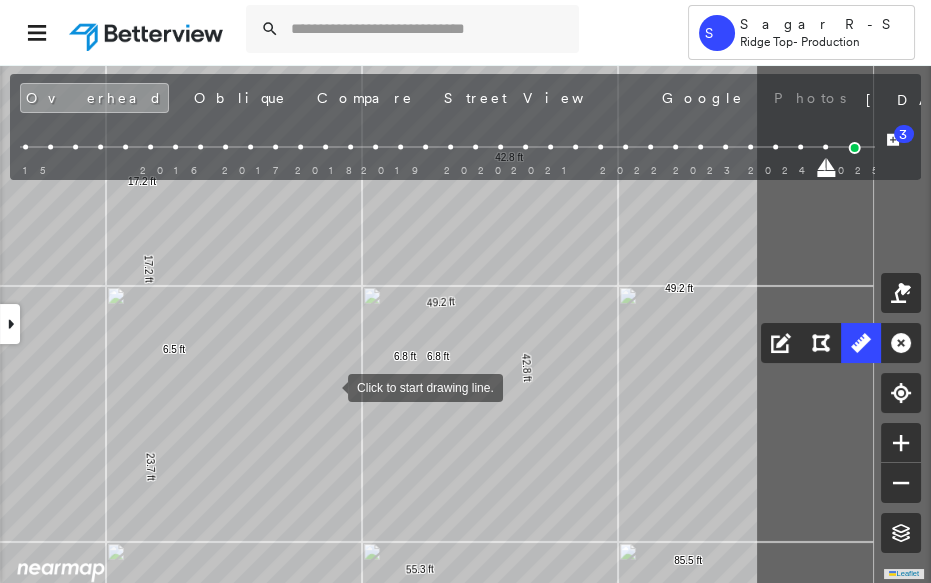 drag, startPoint x: 576, startPoint y: 380, endPoint x: 339, endPoint y: 387, distance: 237.10335 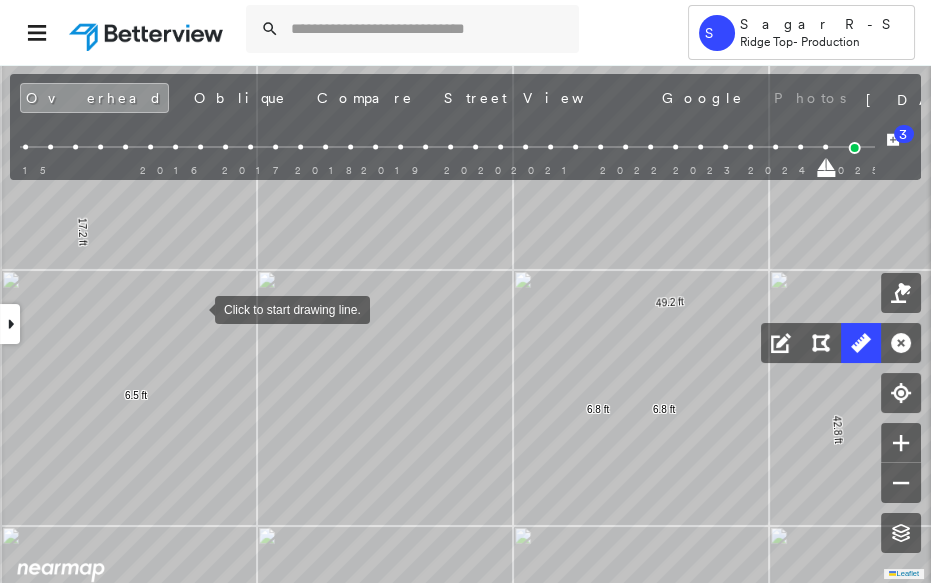 click at bounding box center (195, 308) 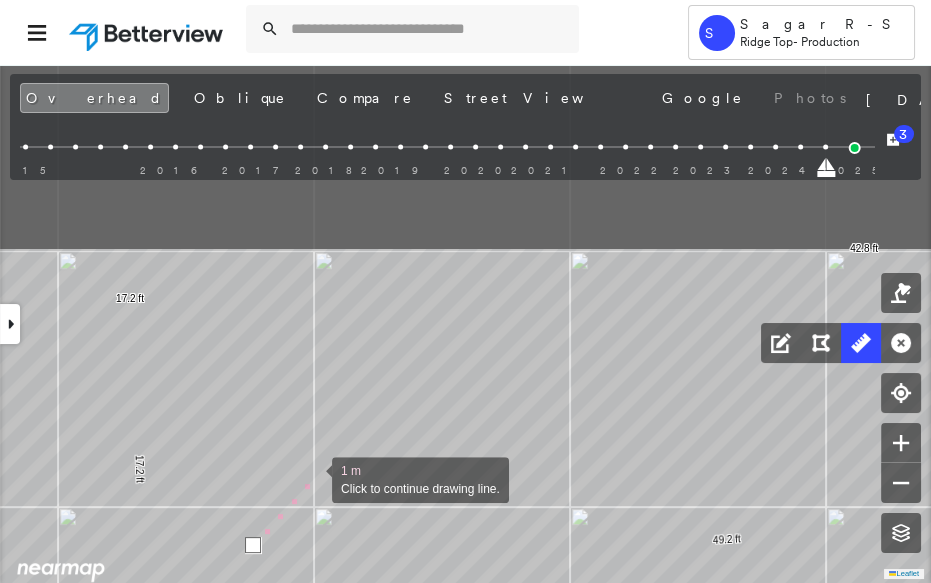drag, startPoint x: 254, startPoint y: 240, endPoint x: 312, endPoint y: 477, distance: 243.99385 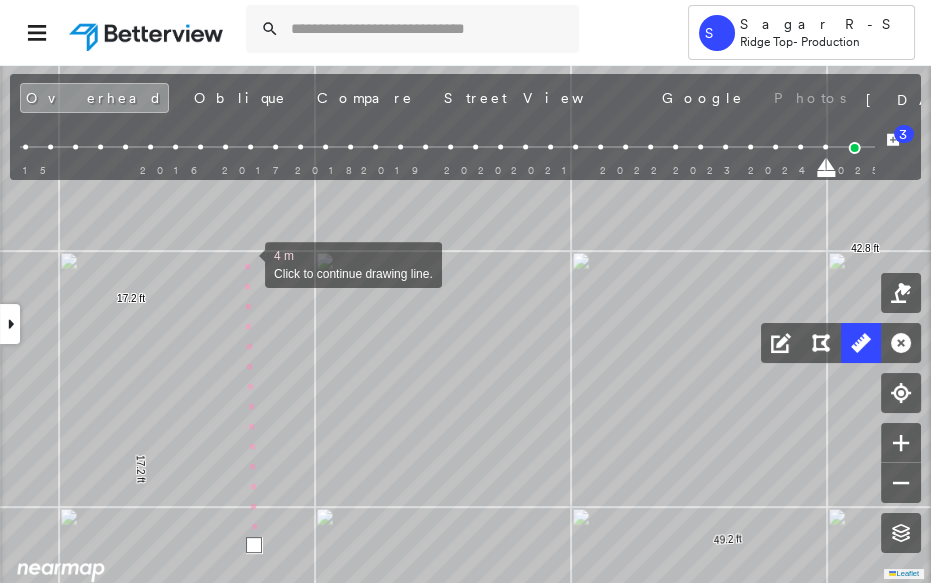 click at bounding box center [245, 263] 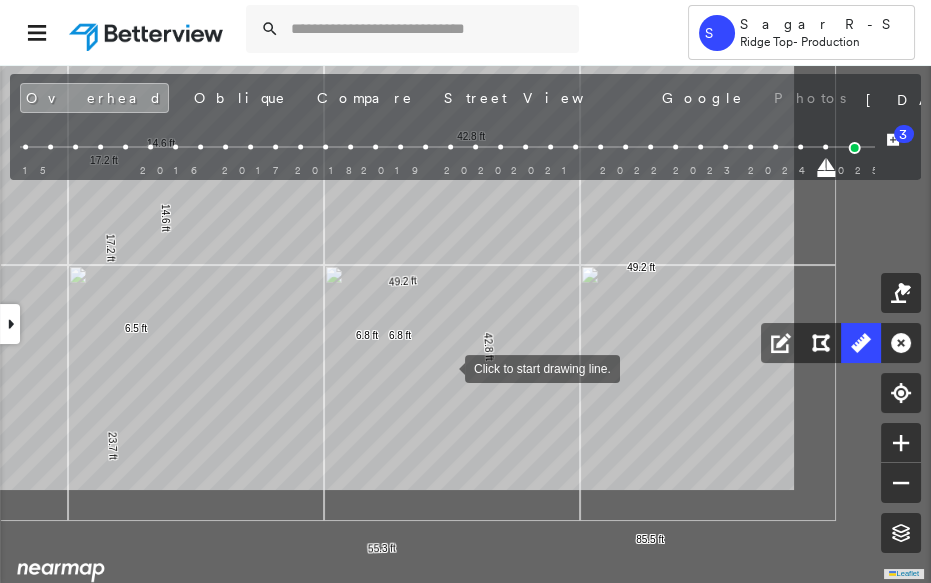 drag, startPoint x: 465, startPoint y: 380, endPoint x: 449, endPoint y: 368, distance: 20 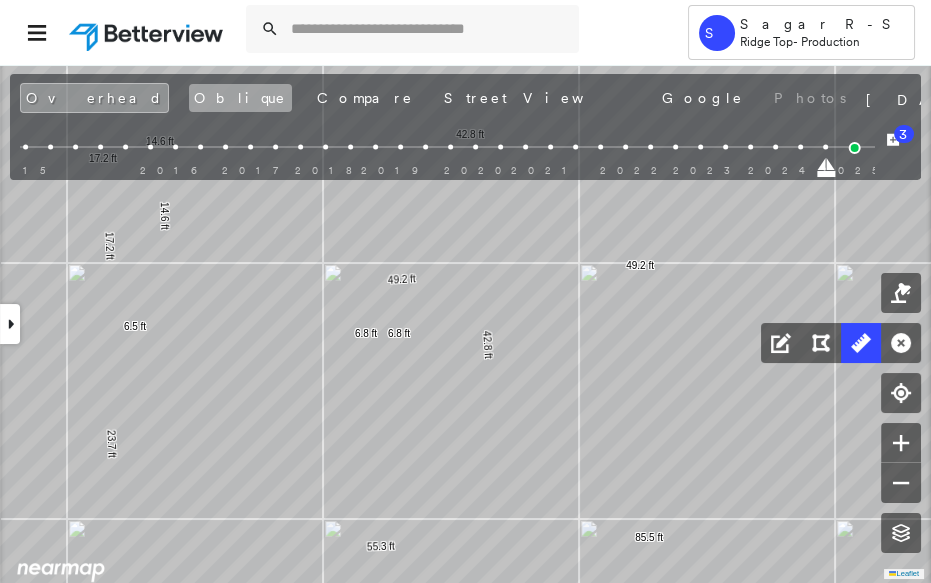 click on "Oblique" at bounding box center (240, 98) 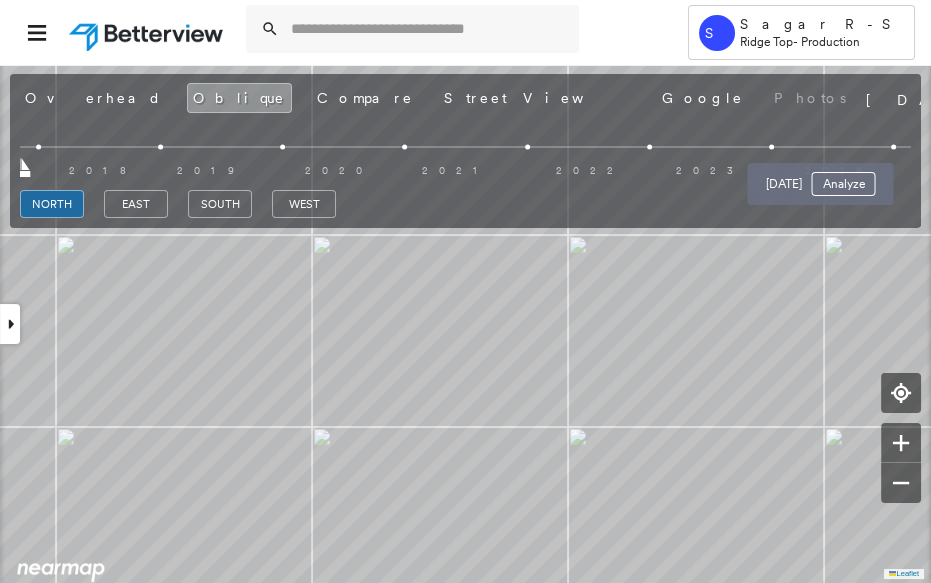 click at bounding box center [894, 147] 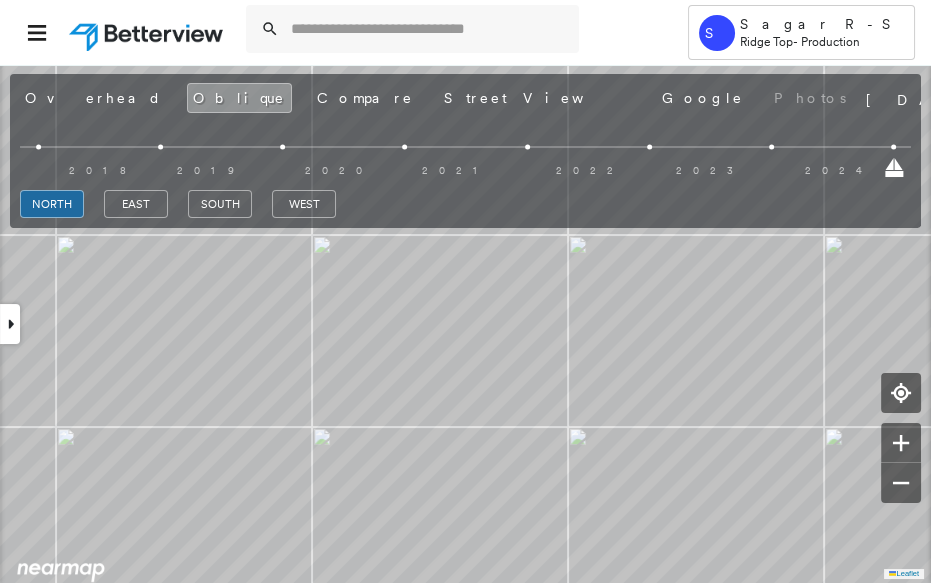 click on "Overhead" at bounding box center (93, 98) 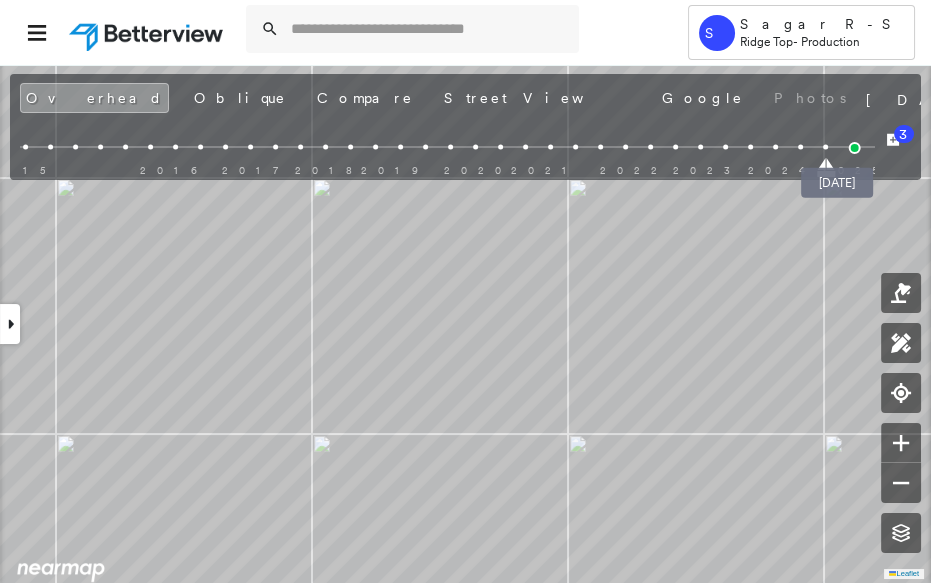 click at bounding box center [854, 148] 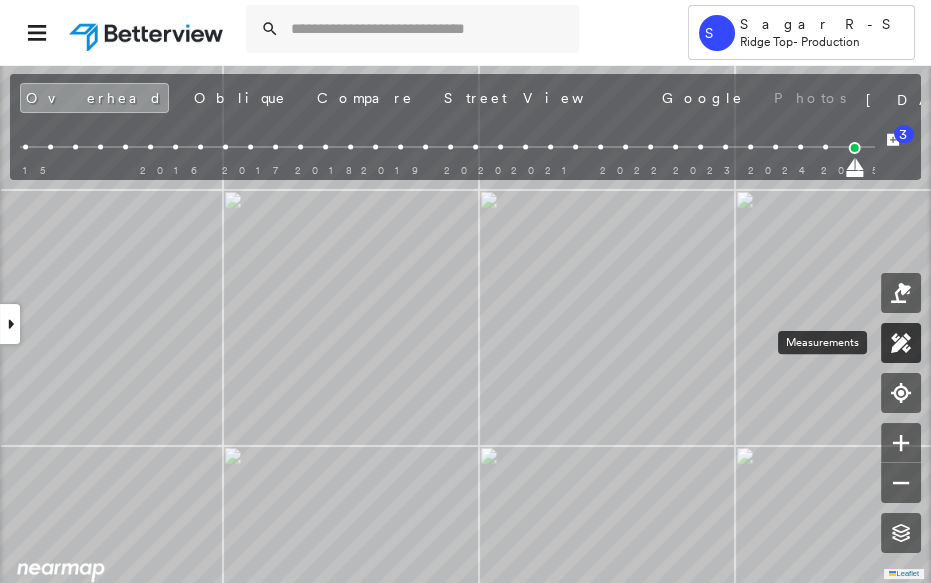 click 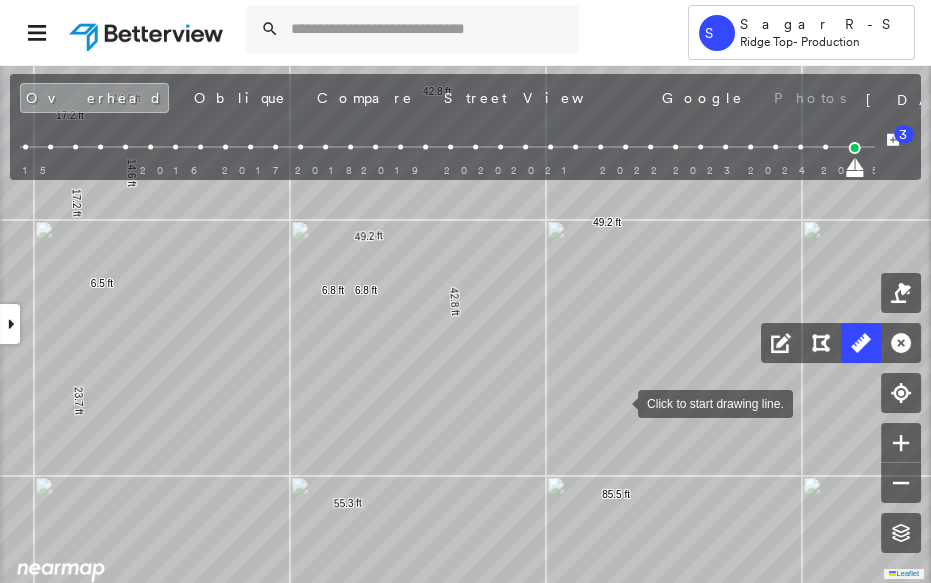drag, startPoint x: 552, startPoint y: 374, endPoint x: 618, endPoint y: 402, distance: 71.693794 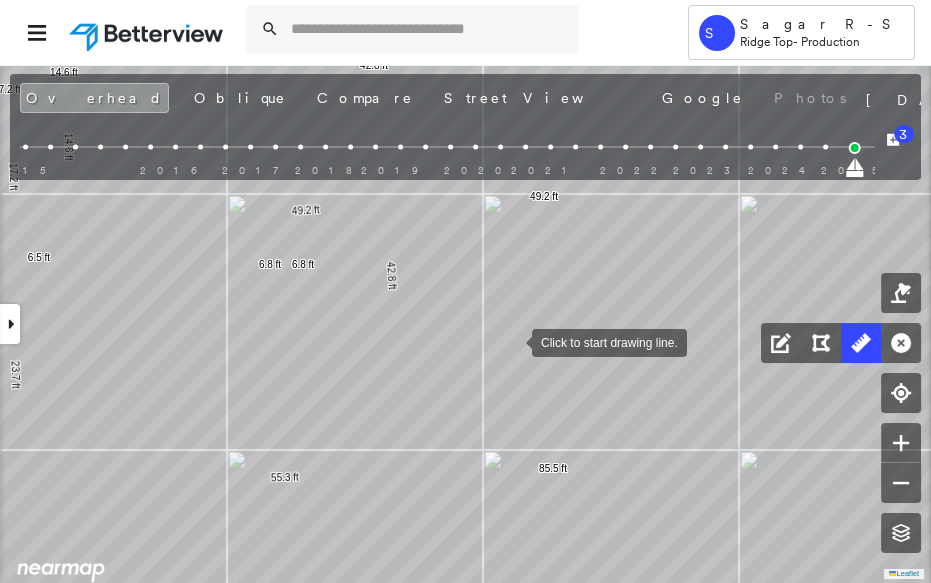 drag, startPoint x: 577, startPoint y: 384, endPoint x: 502, endPoint y: 318, distance: 99.90495 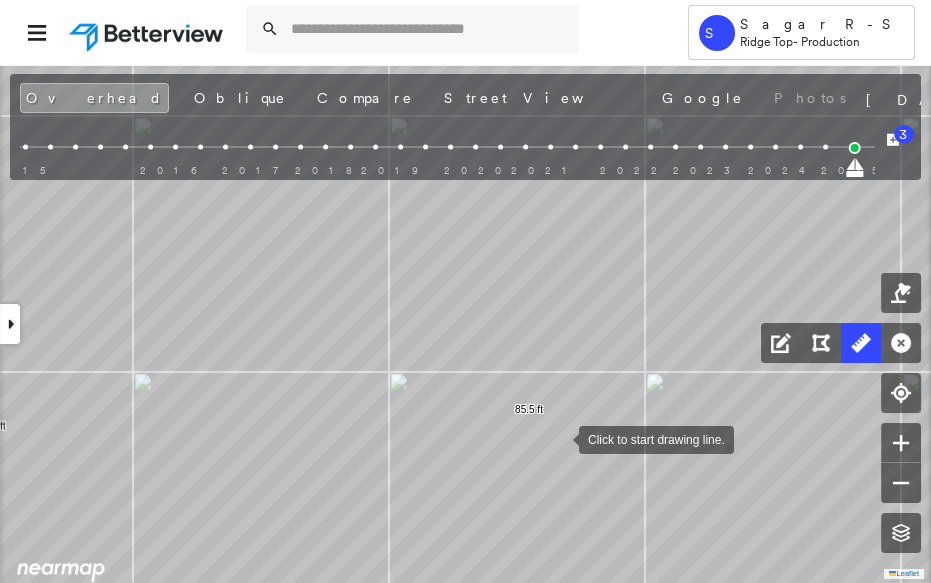 click at bounding box center (559, 438) 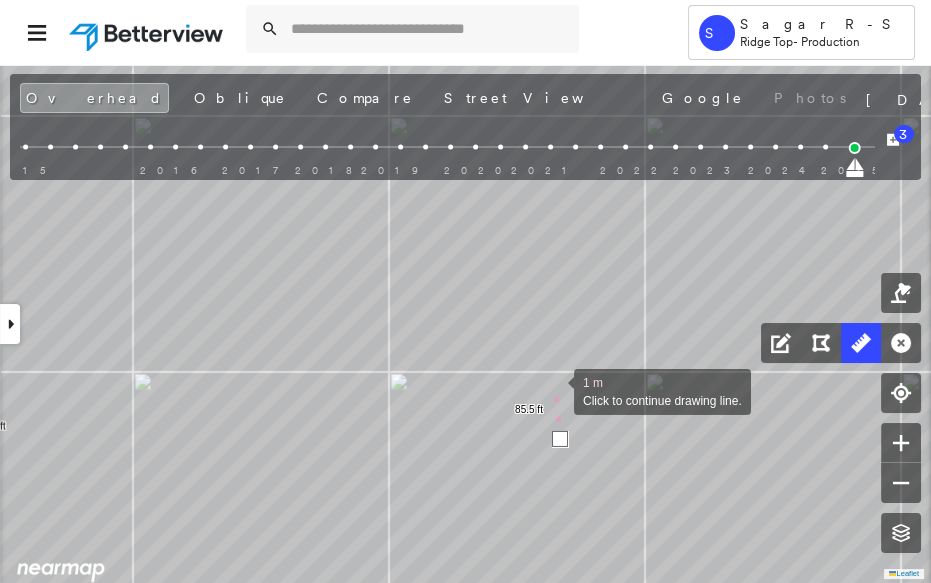 click at bounding box center [554, 390] 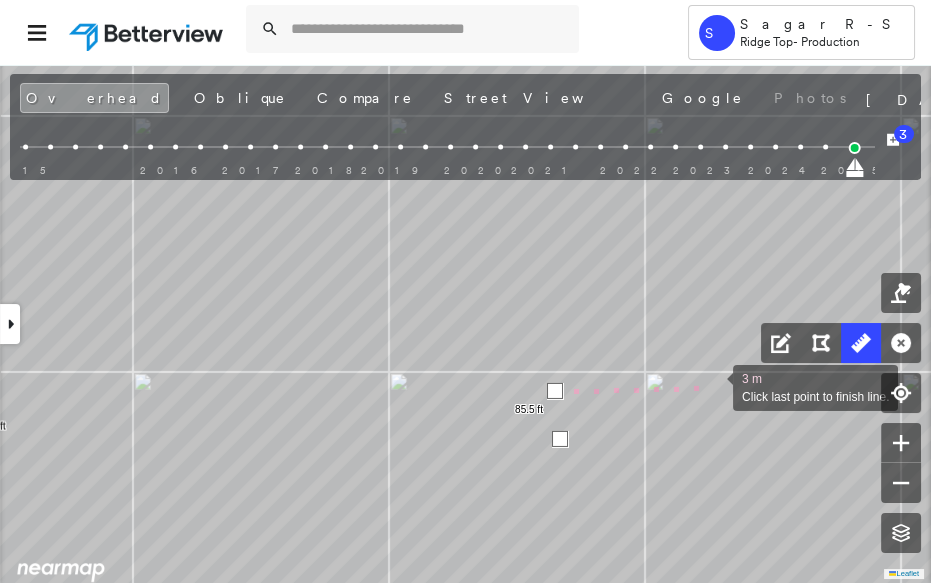 drag, startPoint x: 713, startPoint y: 386, endPoint x: 702, endPoint y: 339, distance: 48.270073 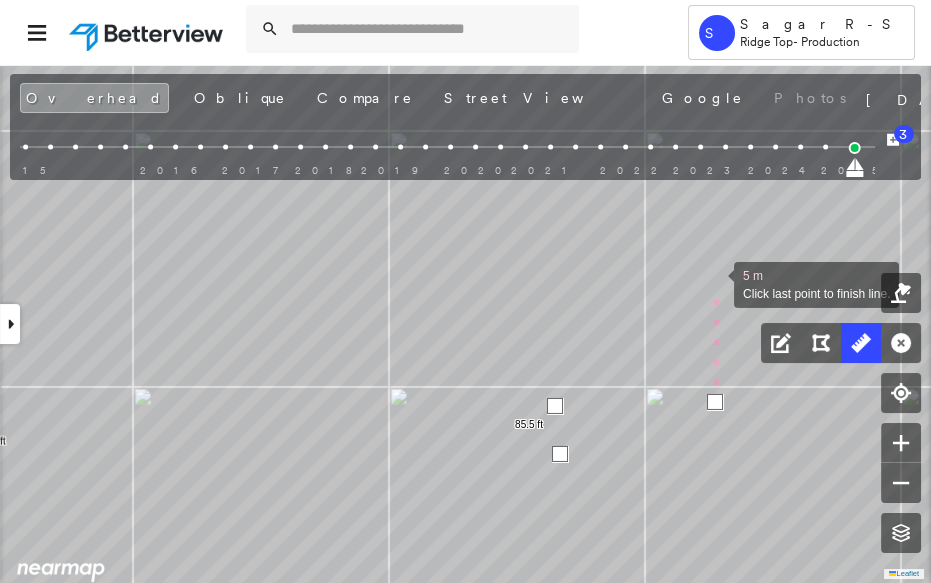 drag, startPoint x: 714, startPoint y: 272, endPoint x: 728, endPoint y: 414, distance: 142.68848 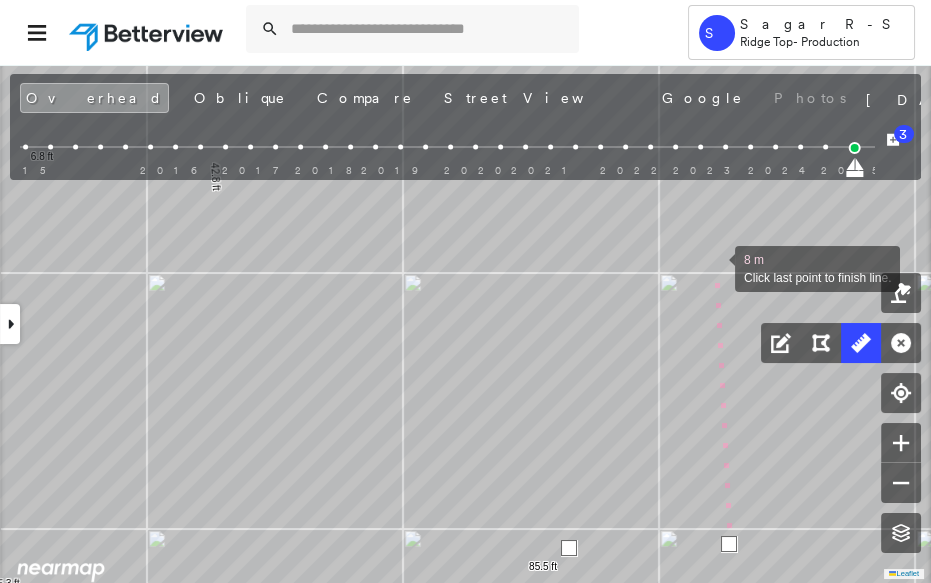 click at bounding box center [715, 267] 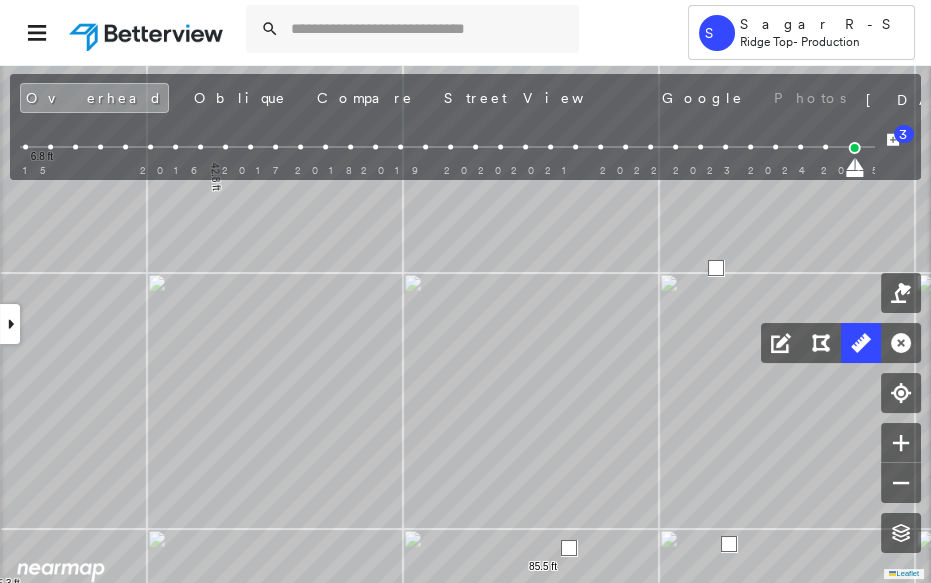 click at bounding box center [716, 268] 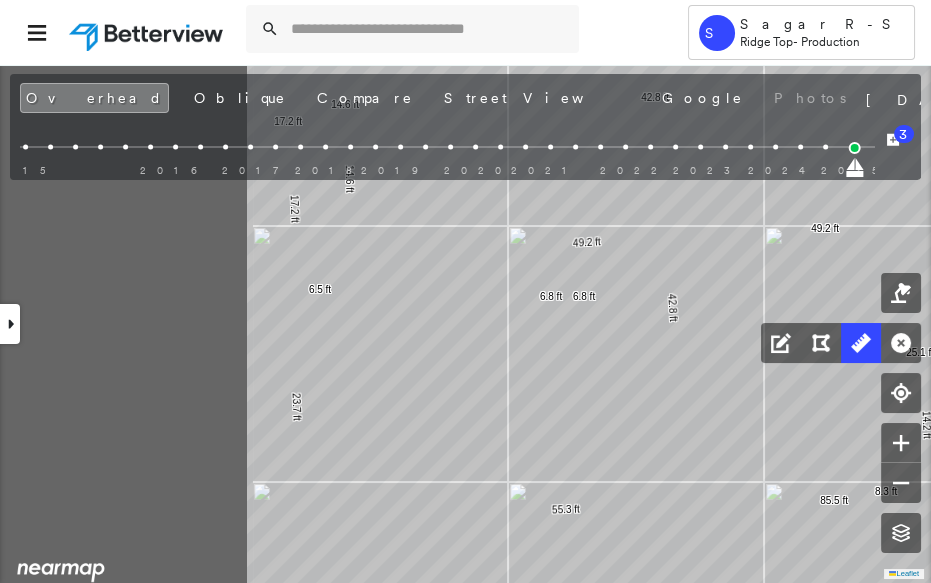 drag, startPoint x: 330, startPoint y: 395, endPoint x: 735, endPoint y: 417, distance: 405.59708 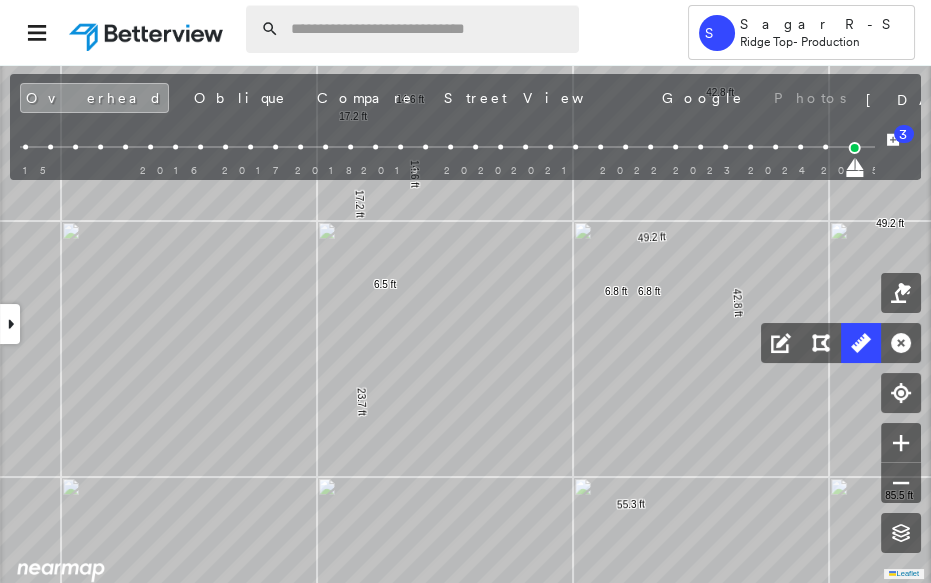 click at bounding box center (429, 29) 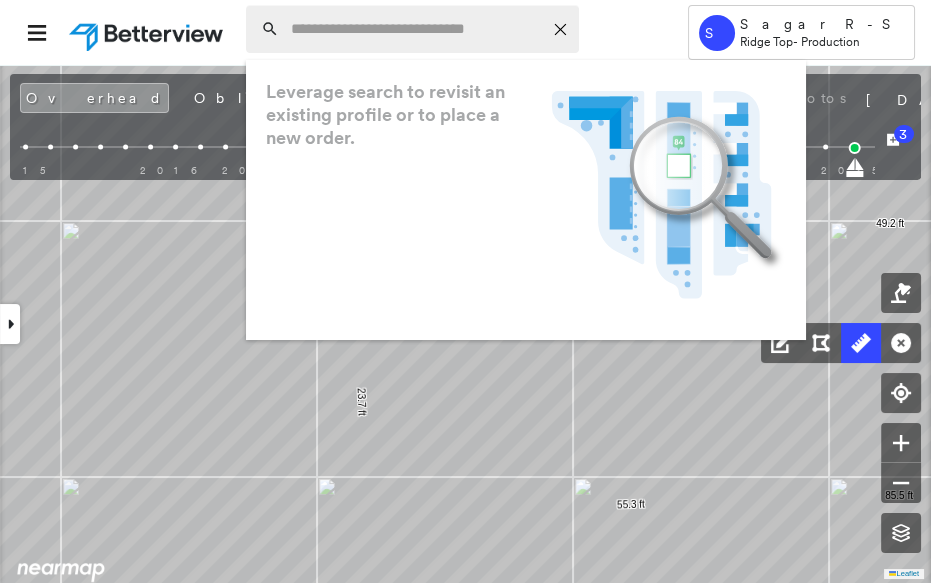 paste on "**********" 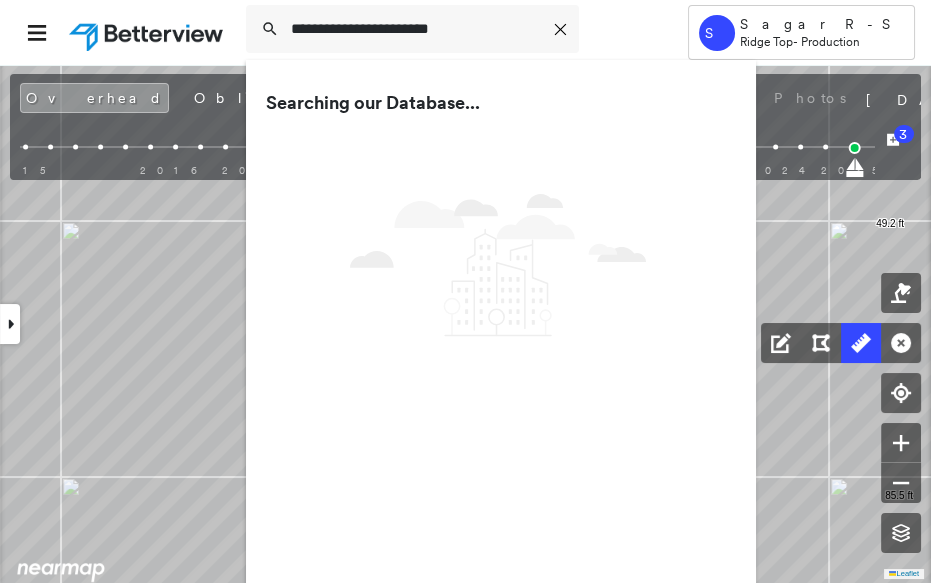type on "**********" 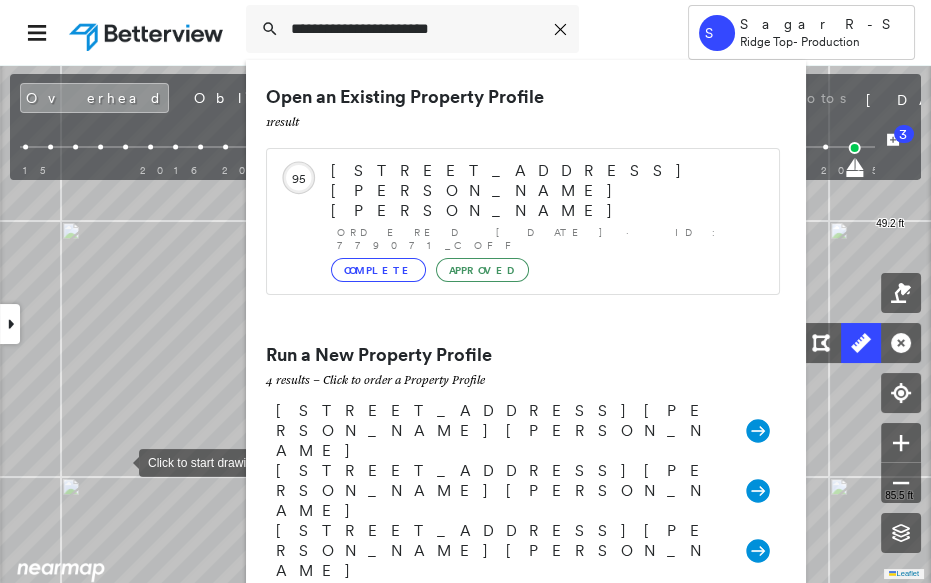 click on "[STREET_ADDRESS][PERSON_NAME][PERSON_NAME]" at bounding box center [545, 191] 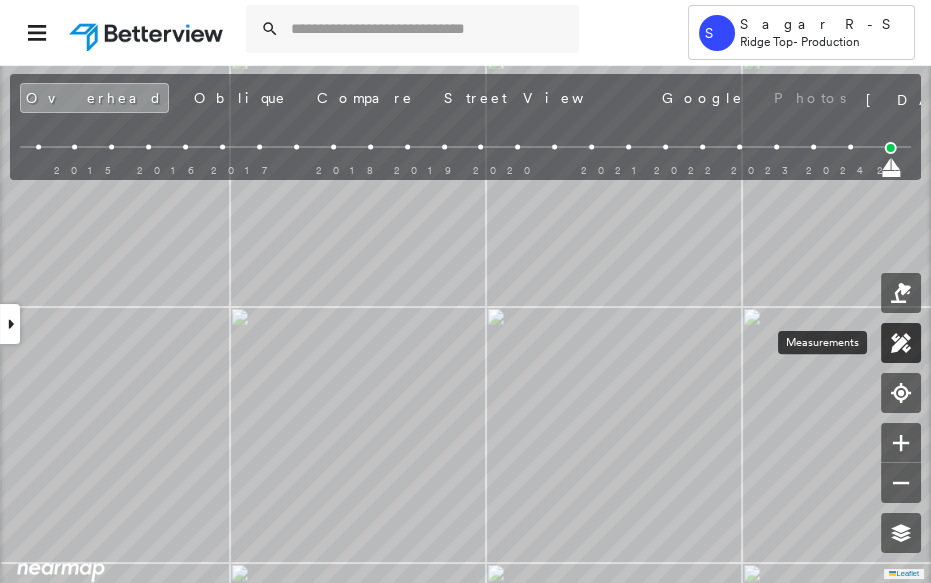 click at bounding box center (901, 343) 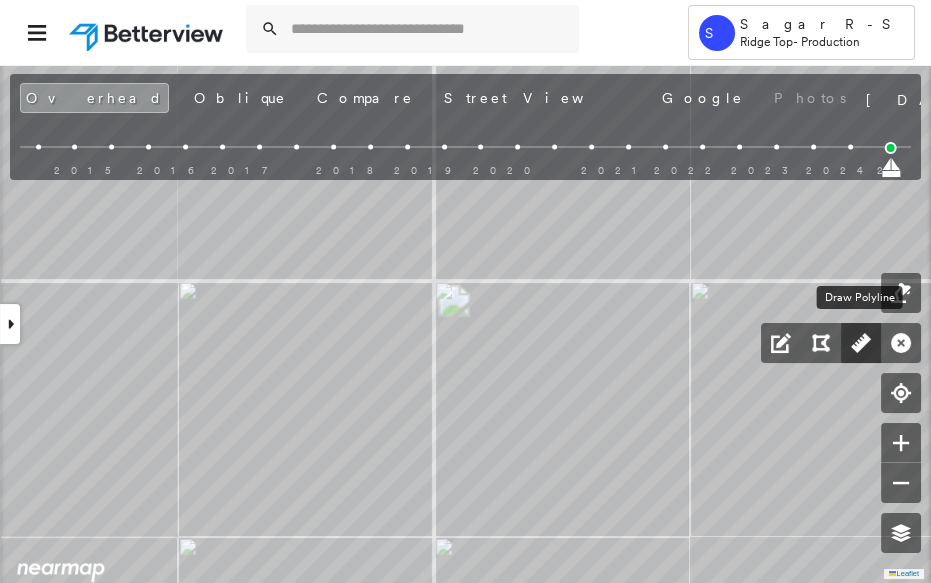 click 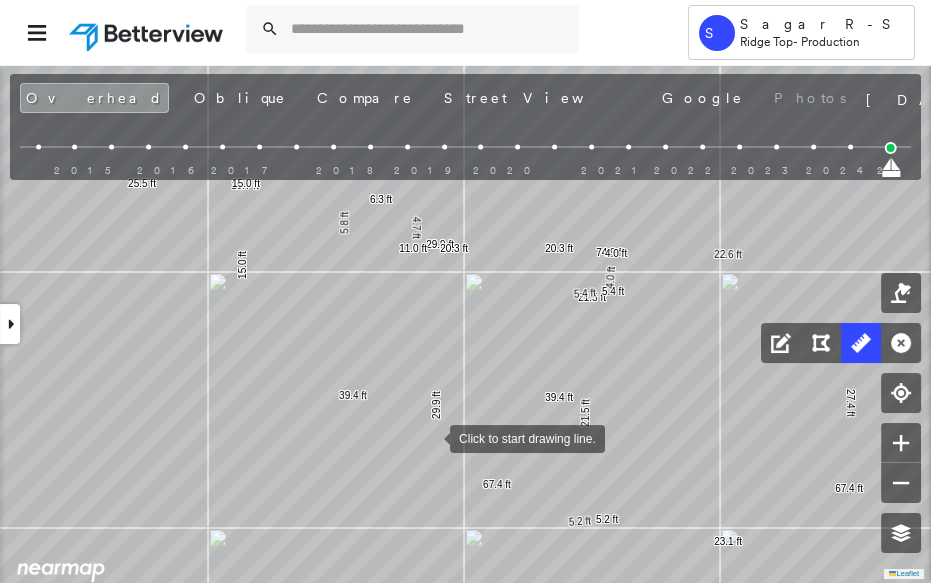 drag, startPoint x: 402, startPoint y: 446, endPoint x: 545, endPoint y: 395, distance: 151.82227 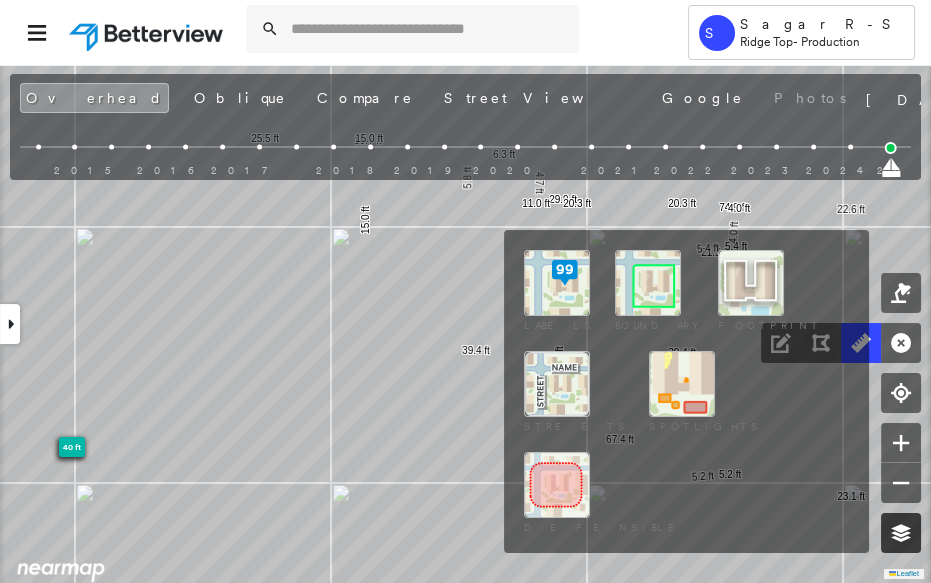 click 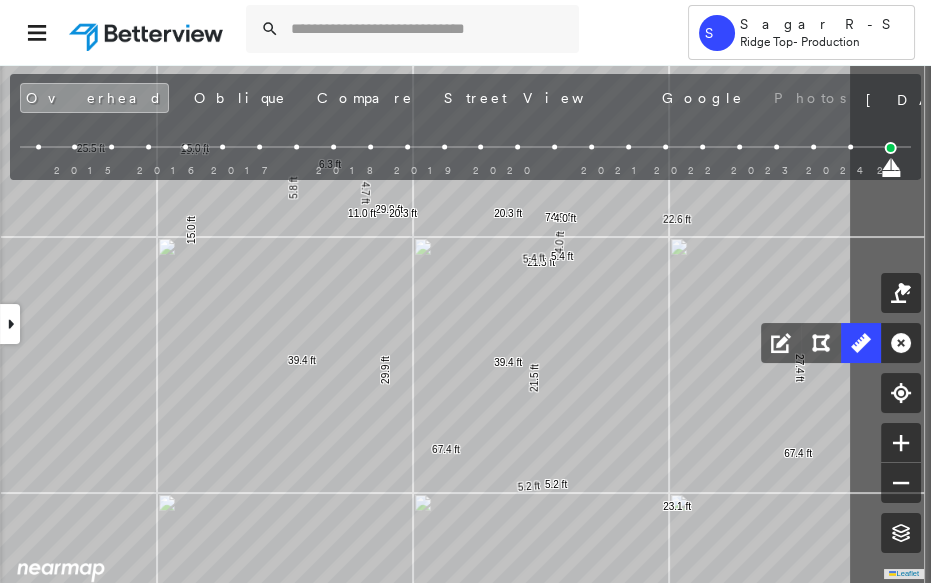click on "39.4 ft 39.4 ft 29.9 ft 29.9 ft 5.8 ft 19.7 ft 25.5 ft 15.0 ft 15.0 ft 20.3 ft 20.3 ft 21.5 ft 21.5 ft 5.4 ft 5.4 ft 5.2 ft 5.2 ft 23.1 ft 27.4 ft 22.6 ft 74.9 ft 4.0 ft 4.0 ft 6.3 ft 4.7 ft 11.0 ft 67.4 ft 67.4 ft Click to start drawing line." at bounding box center (-34, 24) 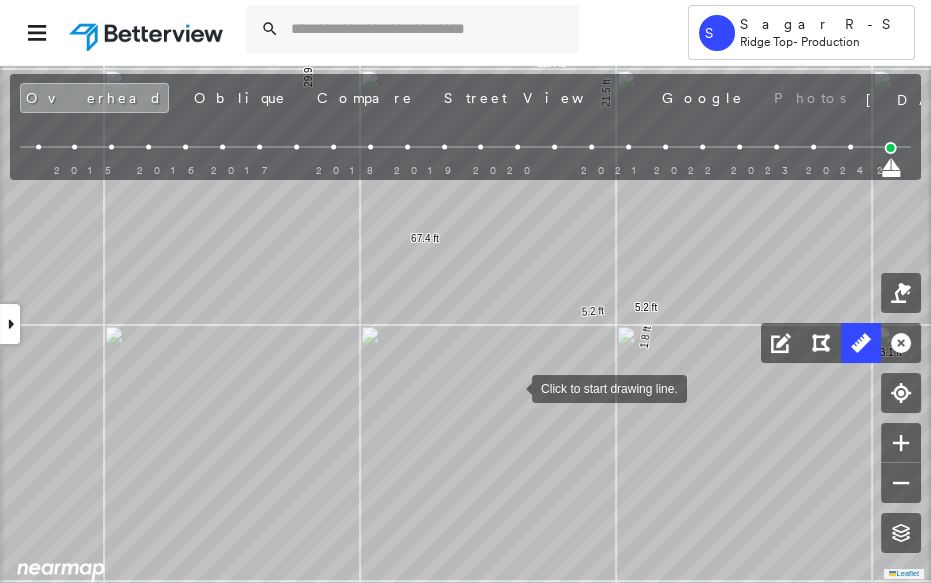click at bounding box center (512, 387) 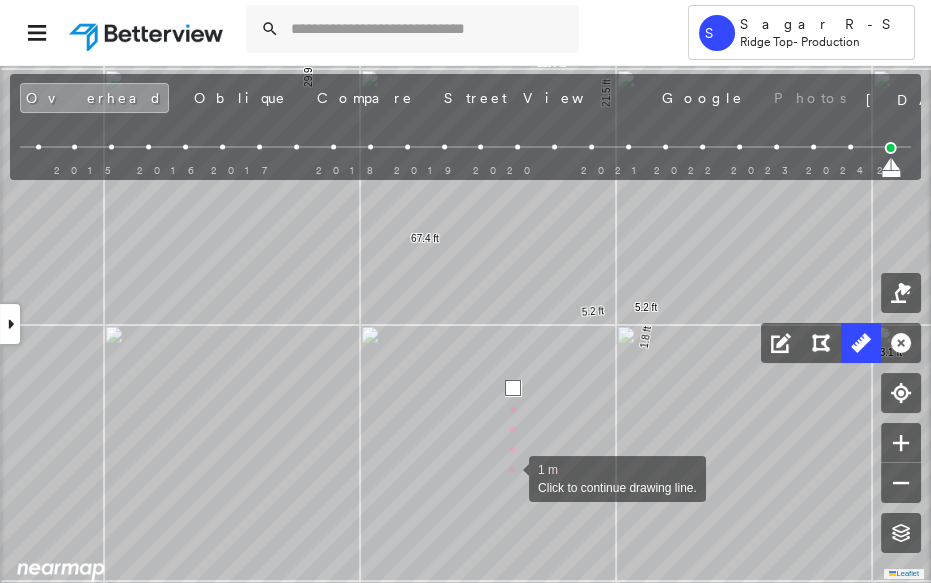click at bounding box center [509, 477] 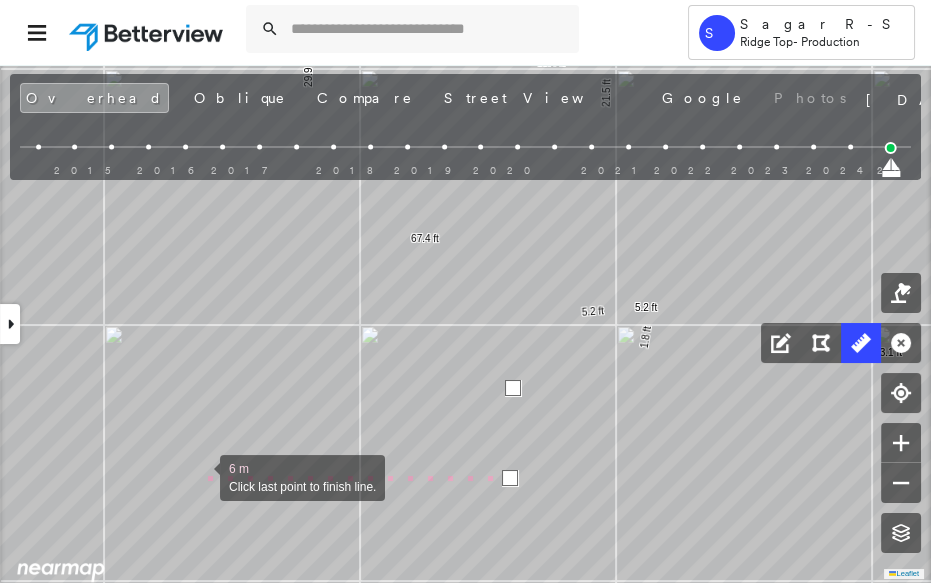 click at bounding box center (200, 476) 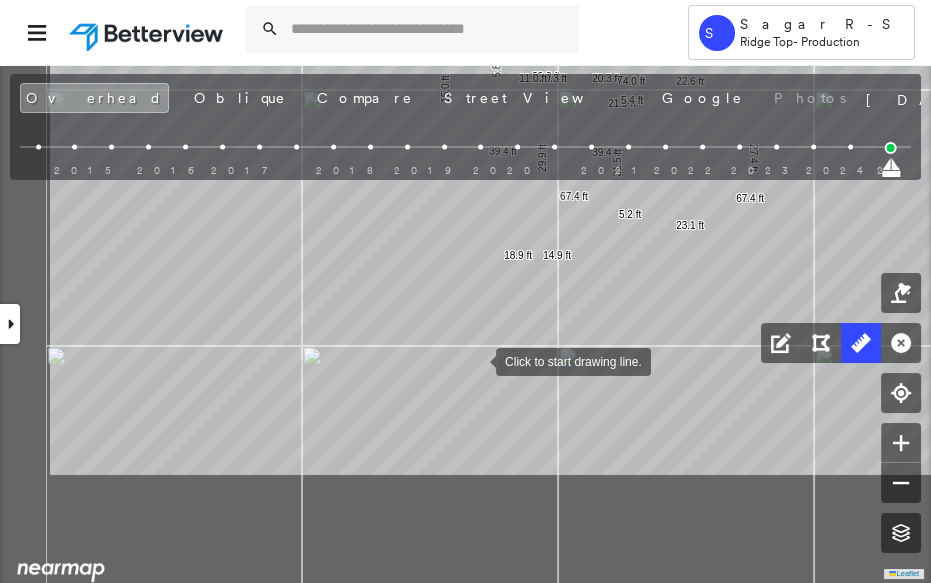drag, startPoint x: 427, startPoint y: 430, endPoint x: 484, endPoint y: 426, distance: 57.14018 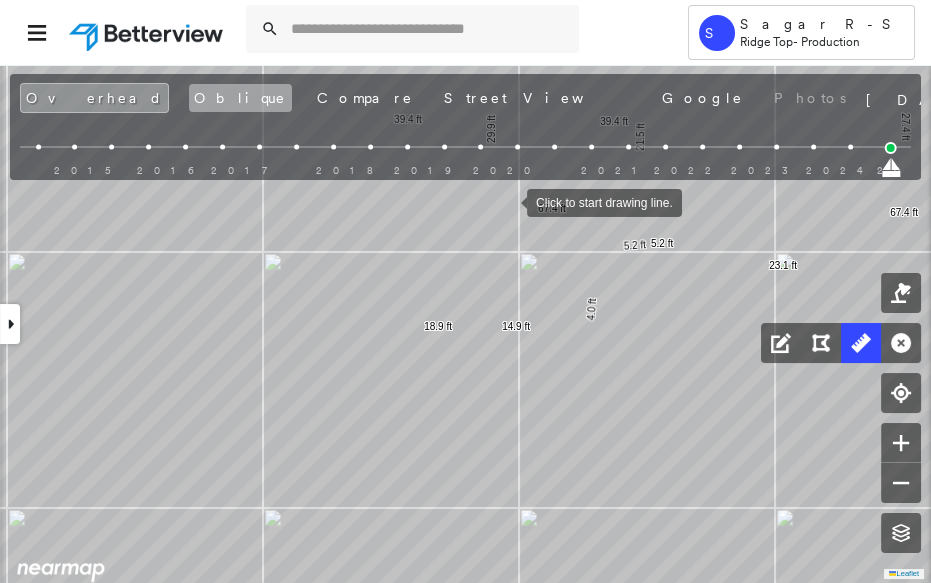 click on "Oblique" at bounding box center [240, 98] 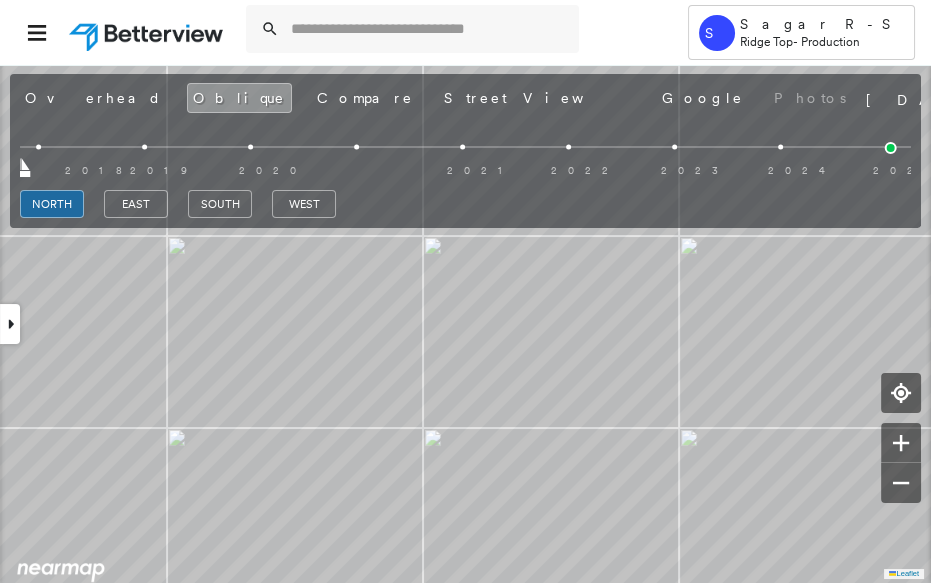click on "Overhead" at bounding box center [93, 98] 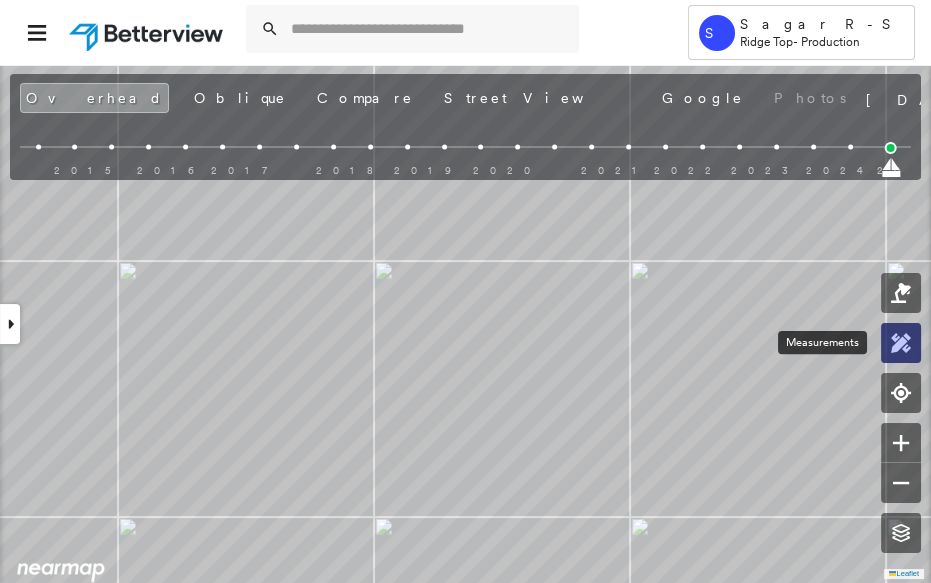 click 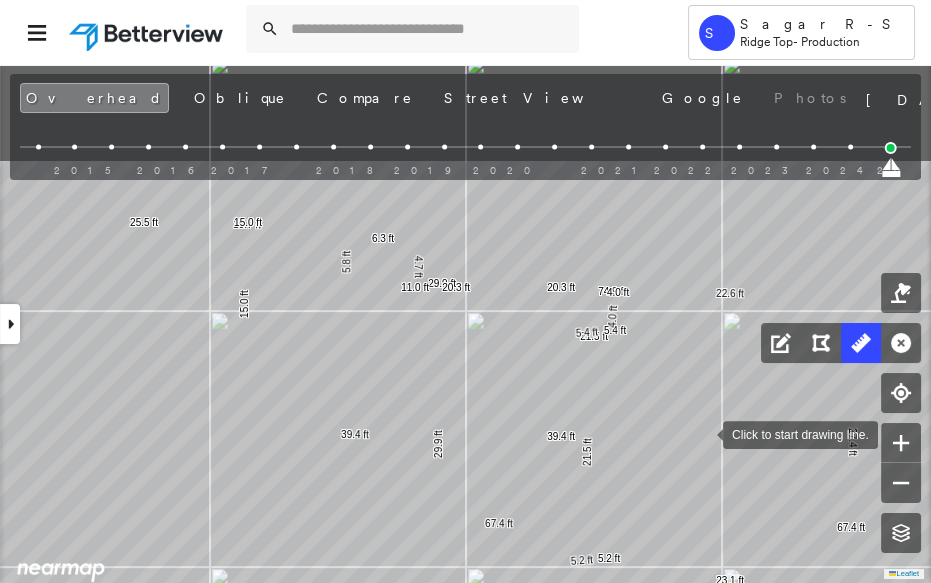 drag, startPoint x: 670, startPoint y: 283, endPoint x: 703, endPoint y: 432, distance: 152.61061 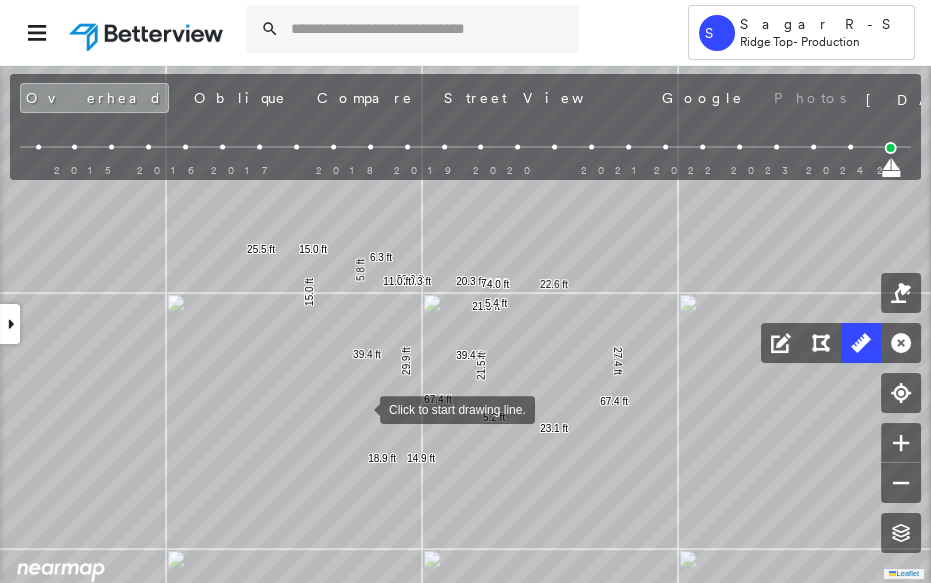 drag, startPoint x: 361, startPoint y: 408, endPoint x: 407, endPoint y: 354, distance: 70.93659 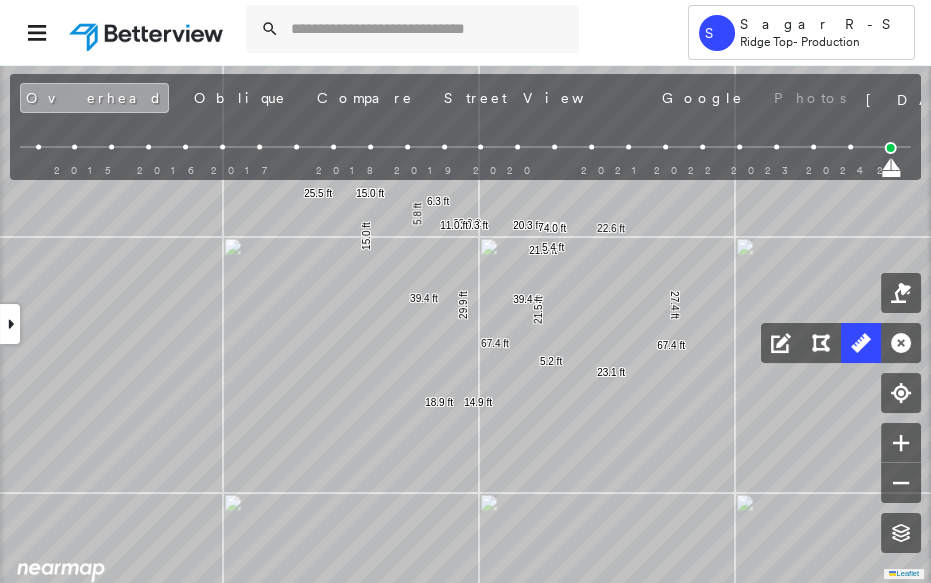 click on "Oblique" at bounding box center (240, 98) 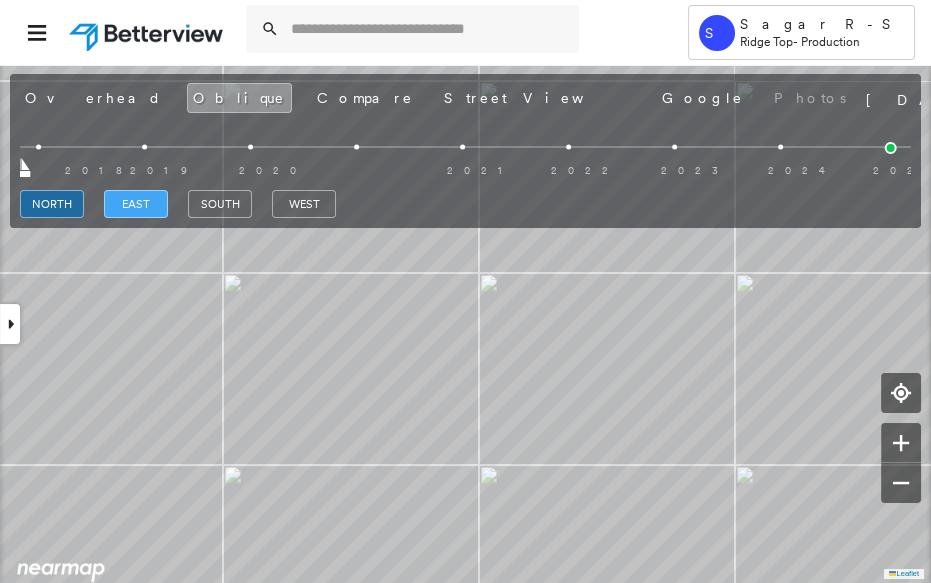 click on "east" at bounding box center [136, 204] 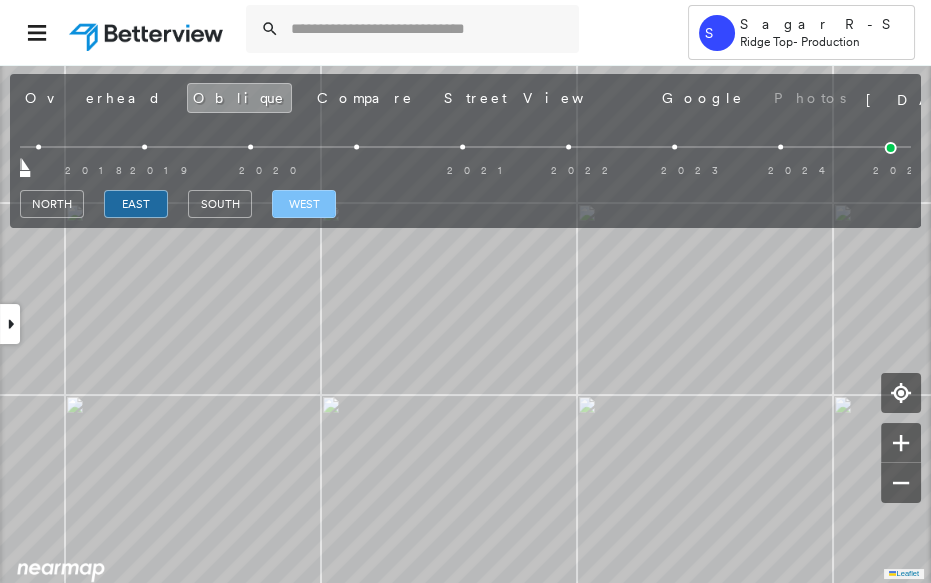 click on "west" at bounding box center [304, 204] 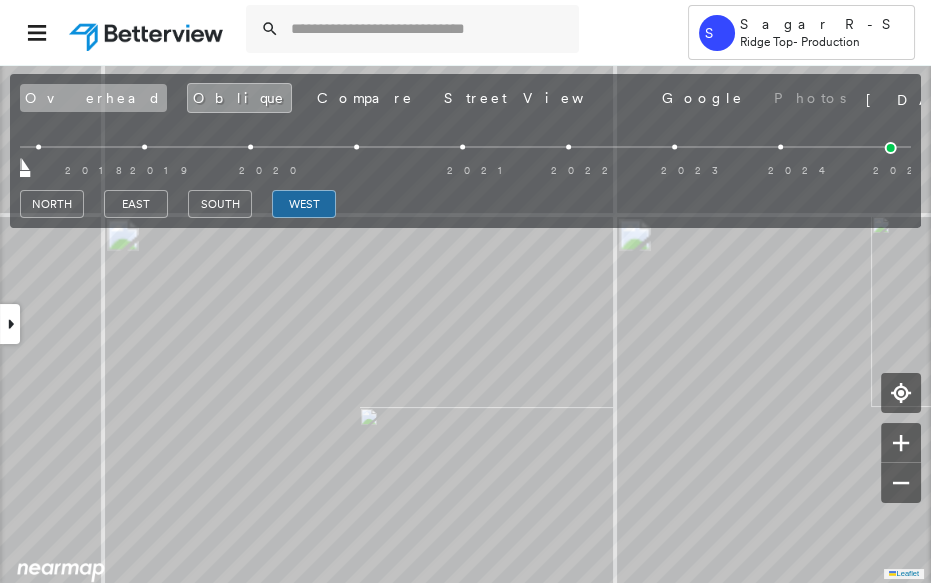 click on "Overhead" at bounding box center [93, 98] 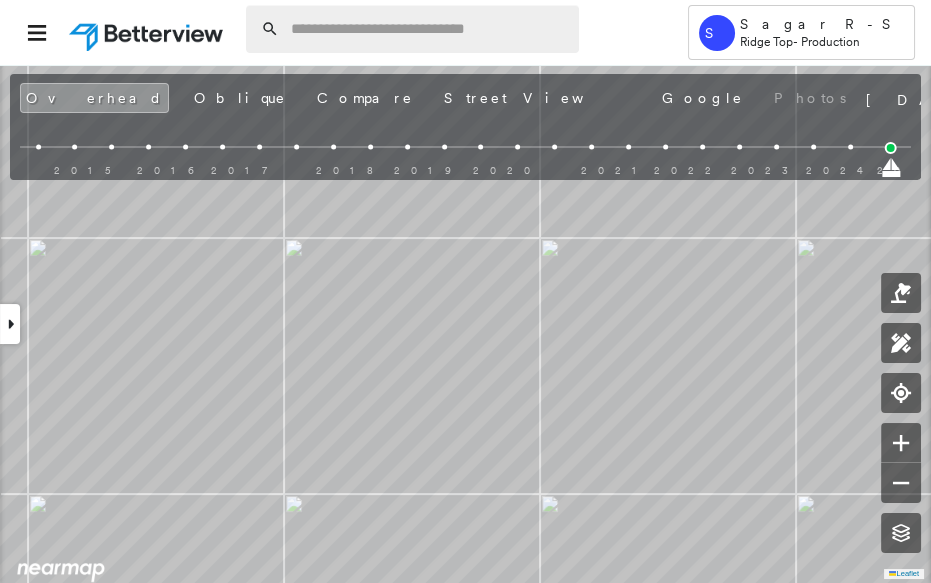 click at bounding box center [429, 29] 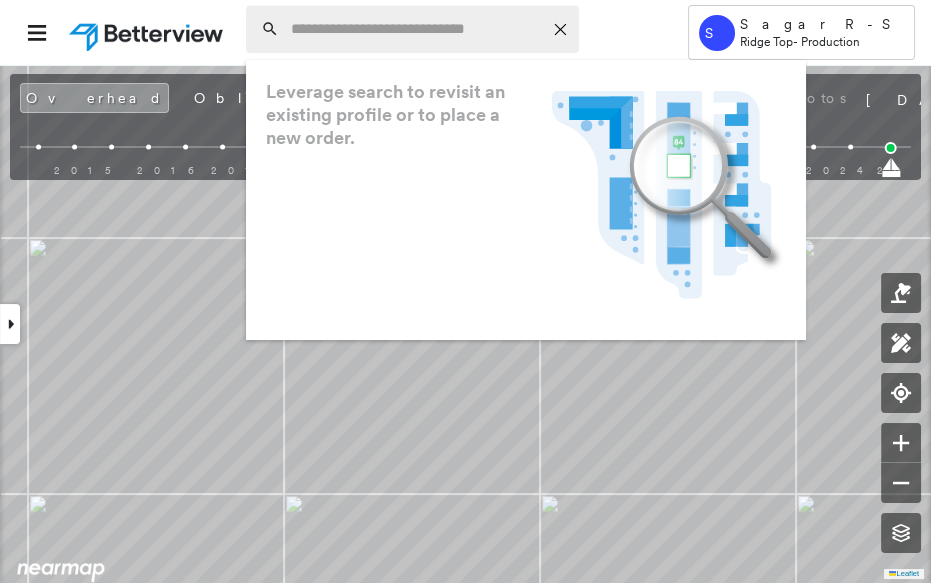 paste on "**********" 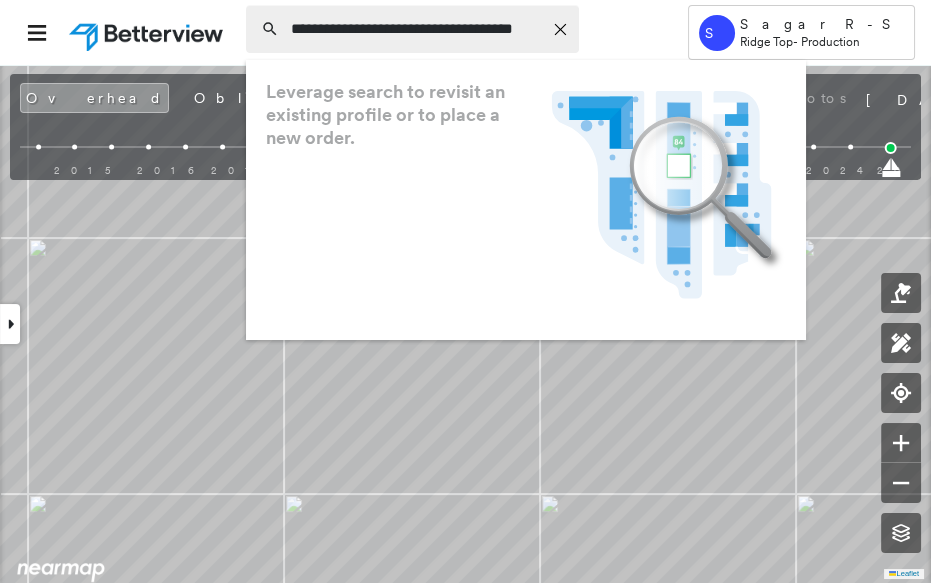 scroll, scrollTop: 0, scrollLeft: 29, axis: horizontal 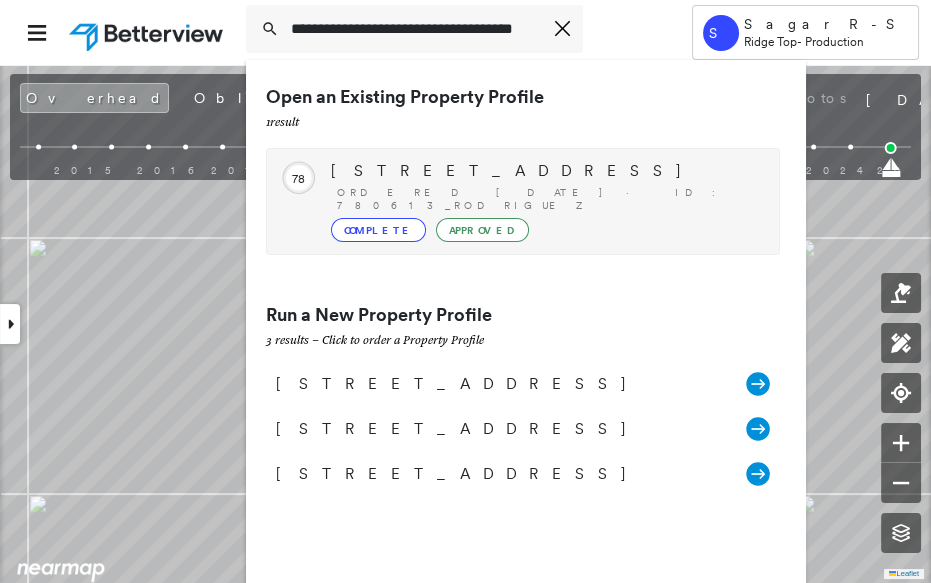 type on "**********" 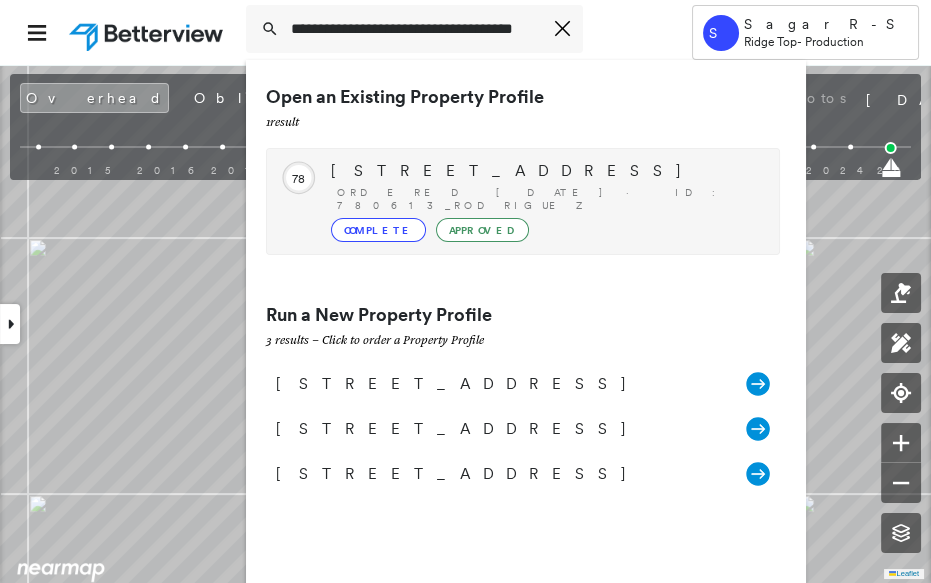 click on "[STREET_ADDRESS]" at bounding box center (545, 171) 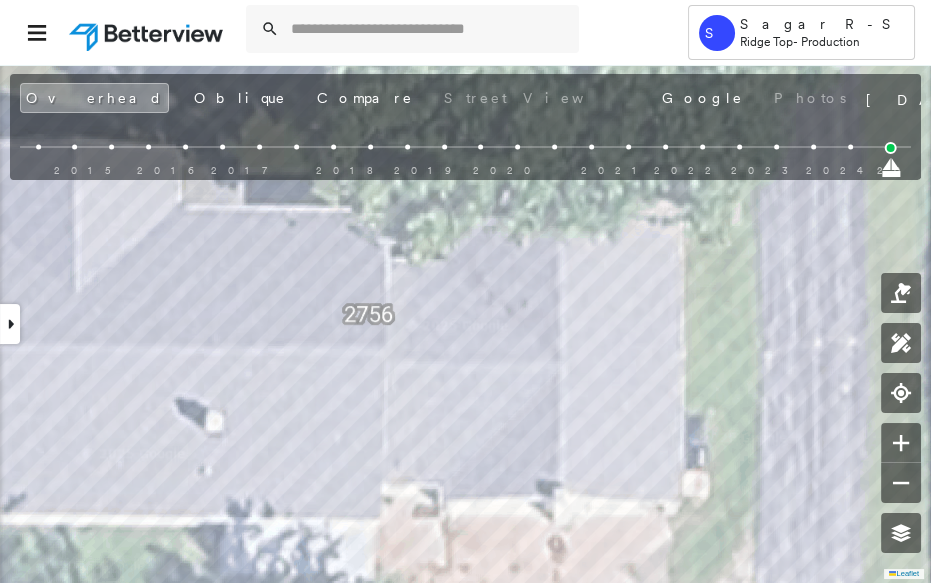 scroll, scrollTop: 0, scrollLeft: 0, axis: both 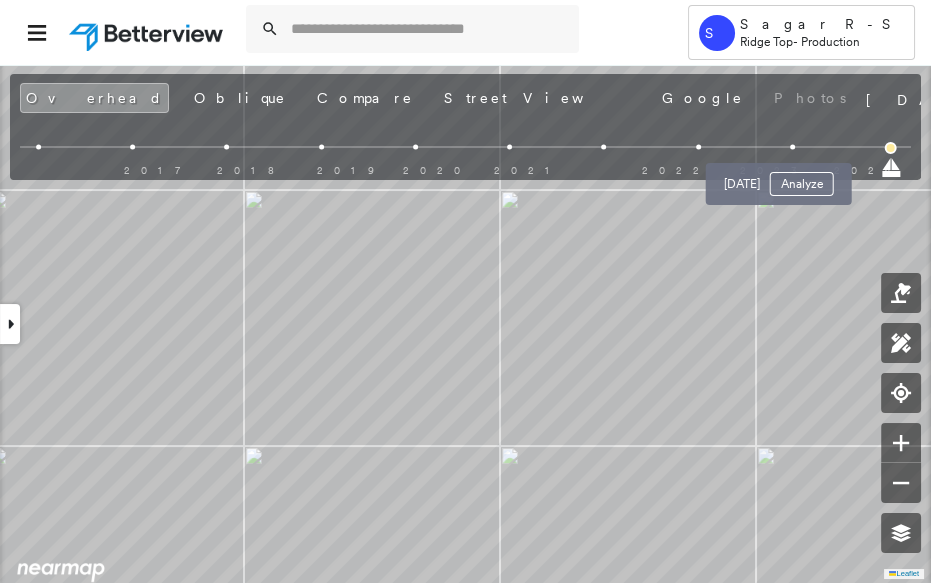 click at bounding box center [792, 147] 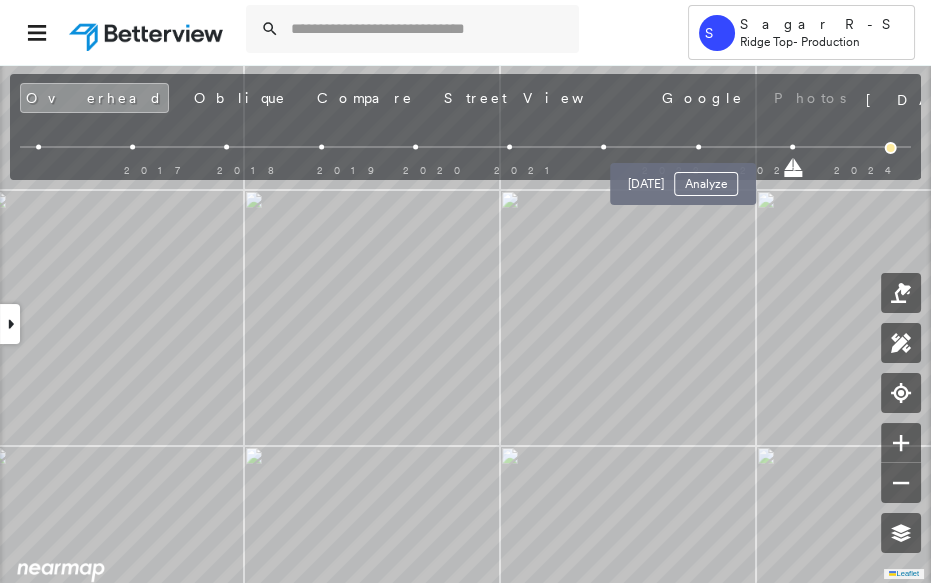 click at bounding box center [698, 147] 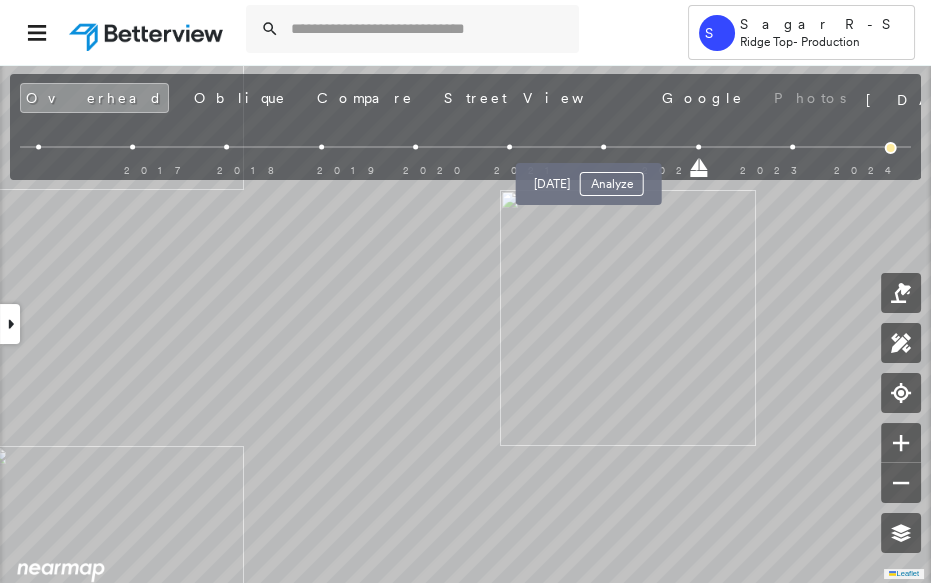 click at bounding box center (604, 147) 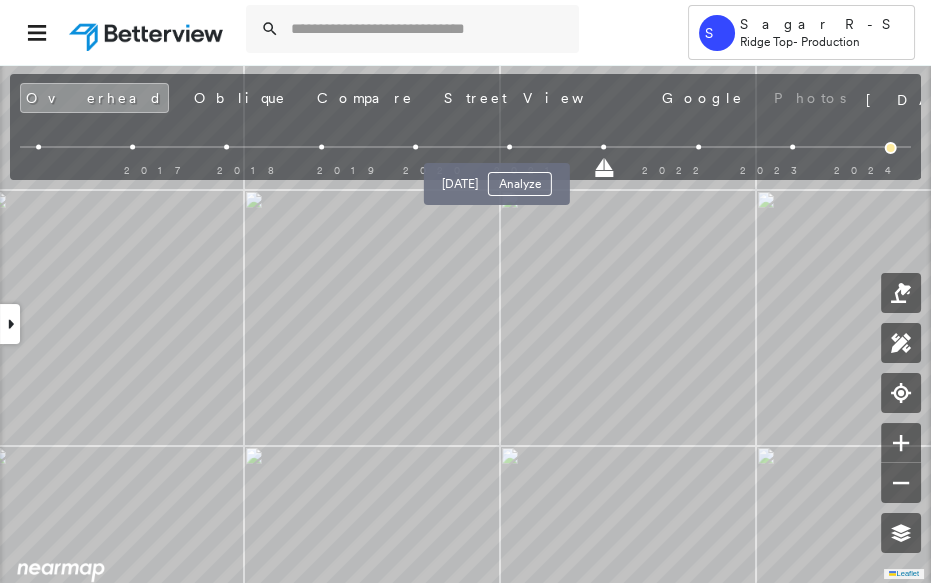 click at bounding box center (509, 147) 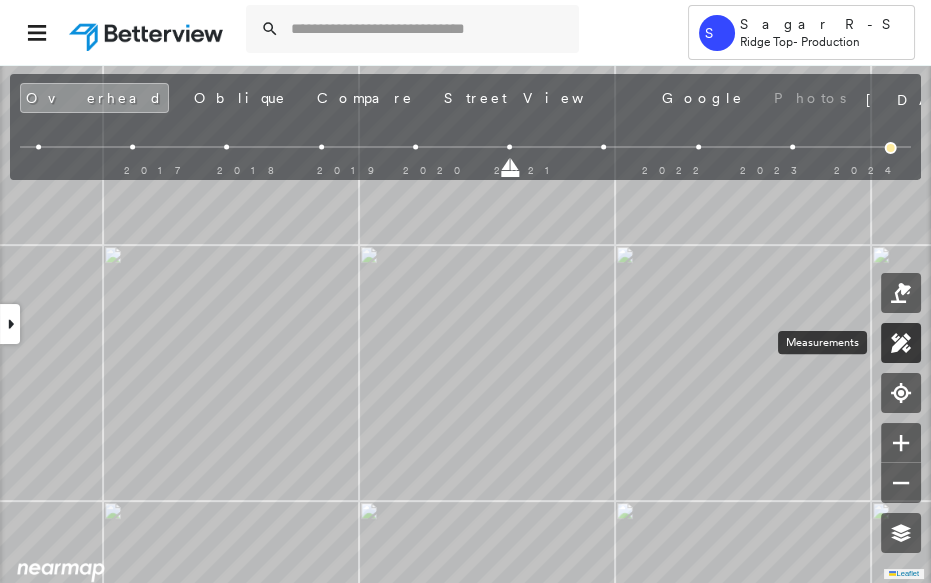 click 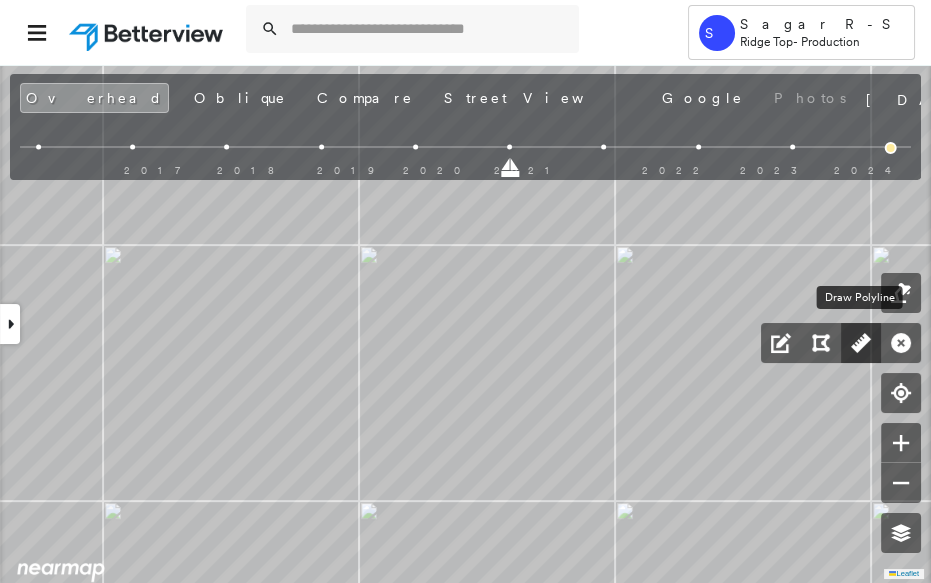 click 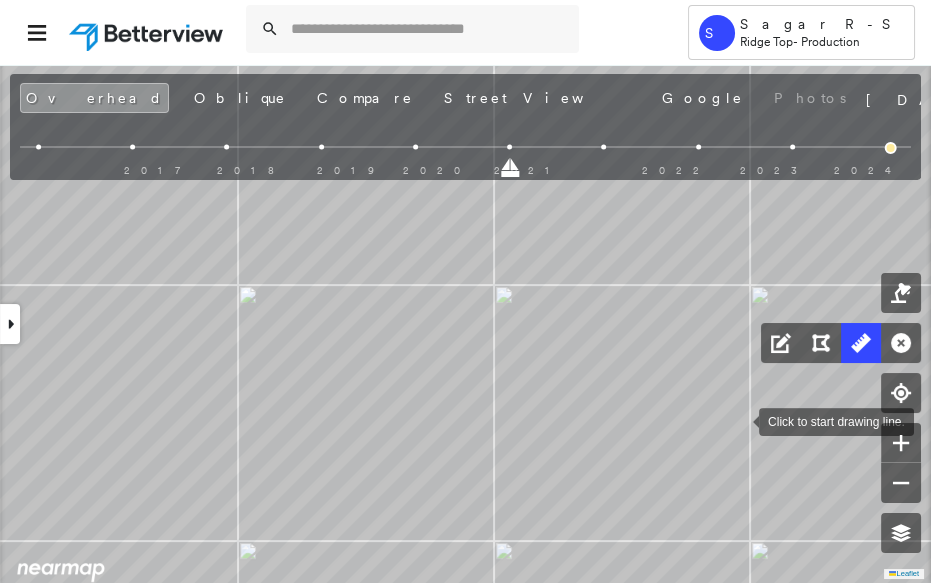 click at bounding box center [739, 420] 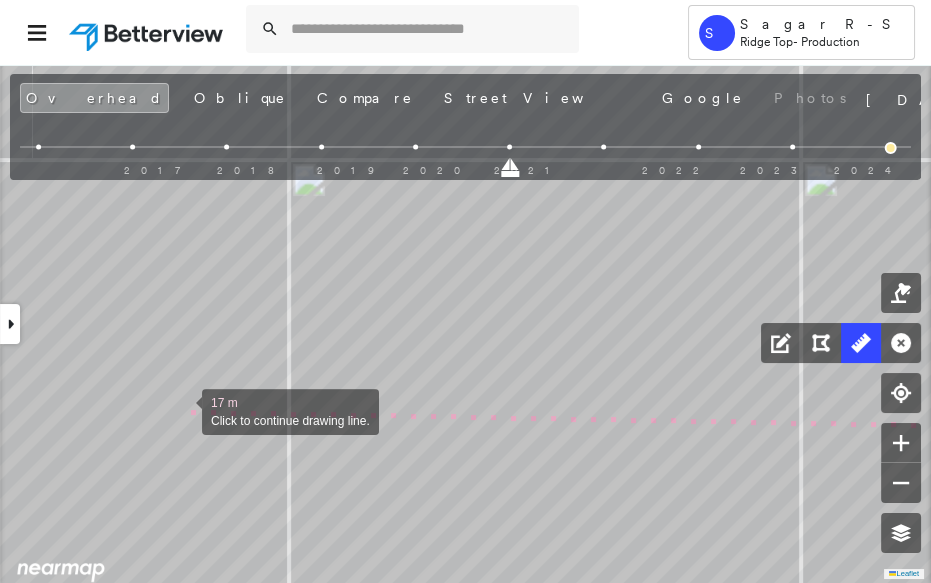 click at bounding box center [182, 410] 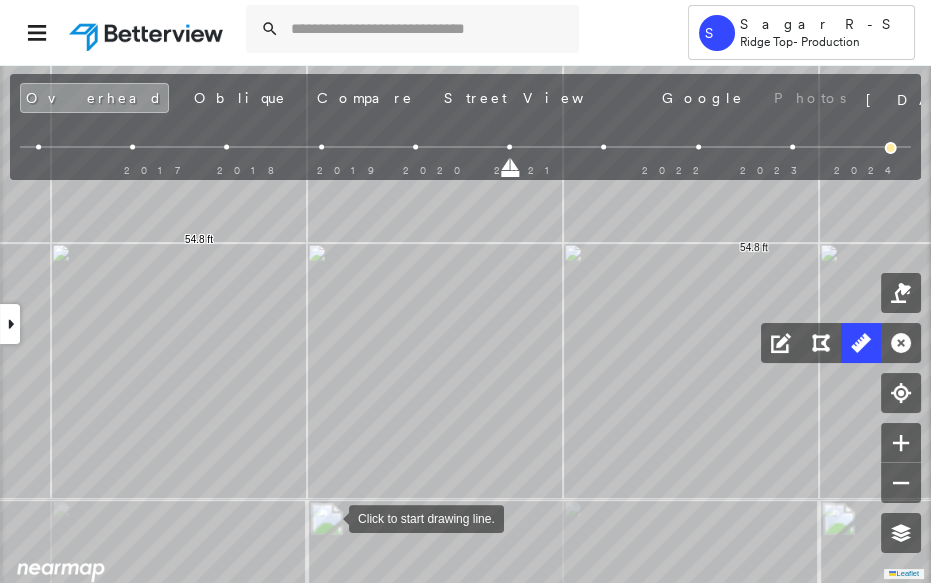 click at bounding box center (329, 517) 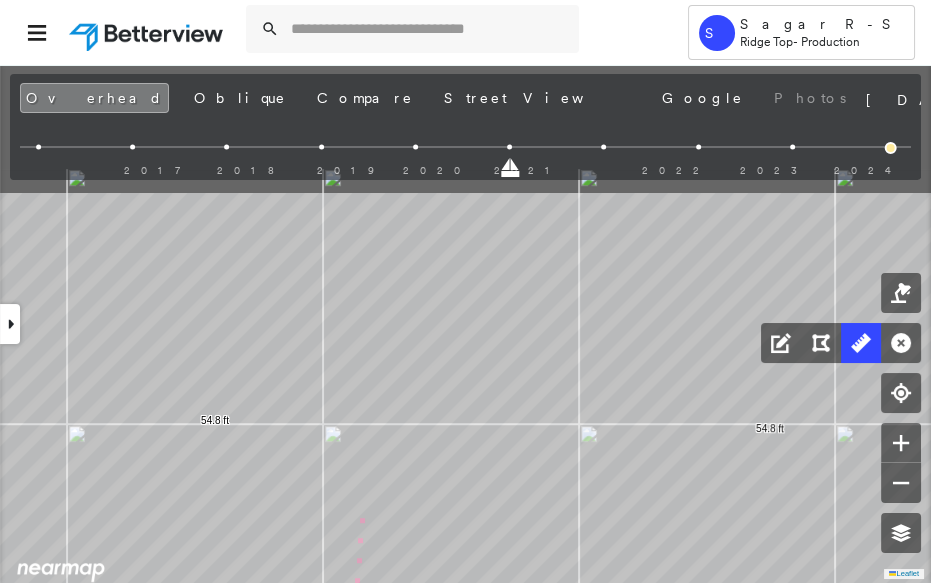 drag, startPoint x: 345, startPoint y: 298, endPoint x: 369, endPoint y: 549, distance: 252.1448 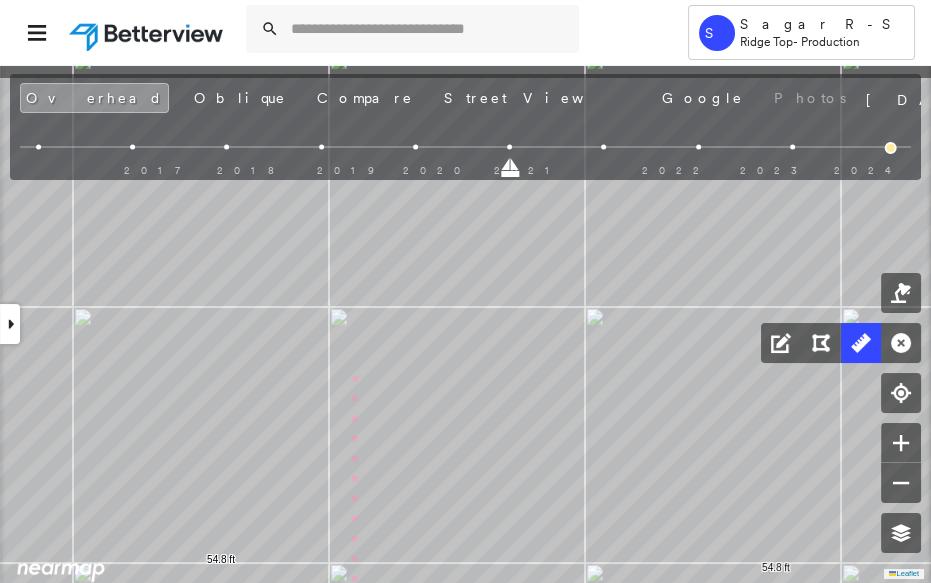 drag, startPoint x: 355, startPoint y: 290, endPoint x: 354, endPoint y: 388, distance: 98.005104 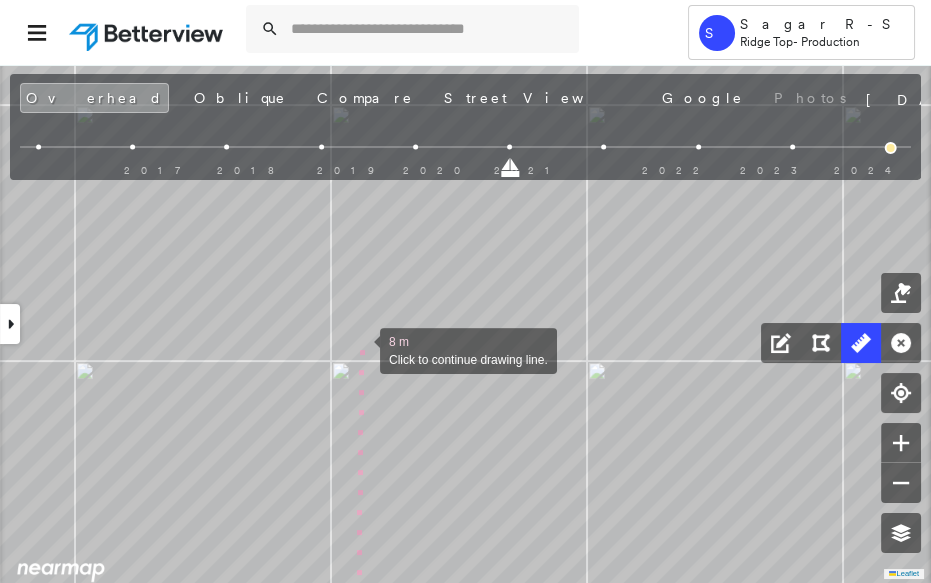 click at bounding box center [360, 349] 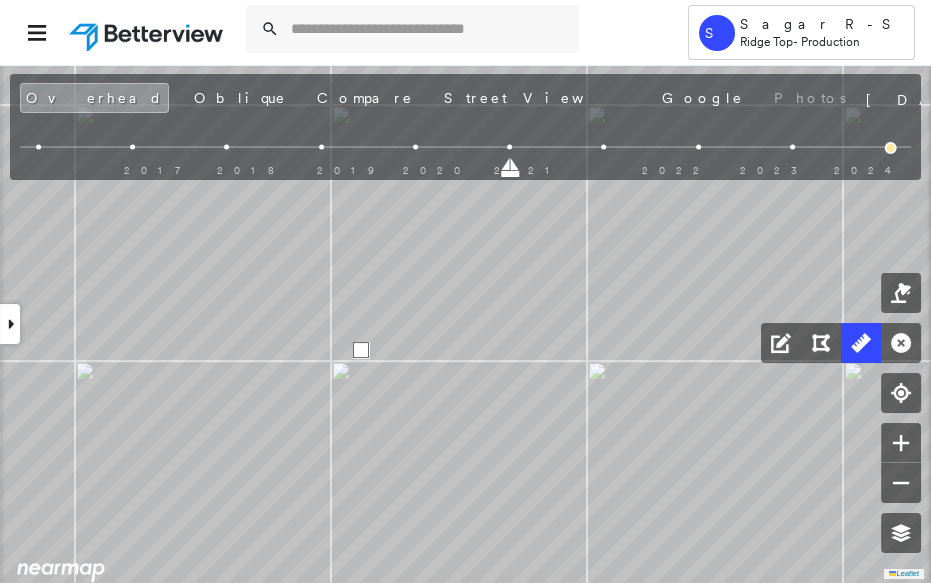 click at bounding box center (361, 350) 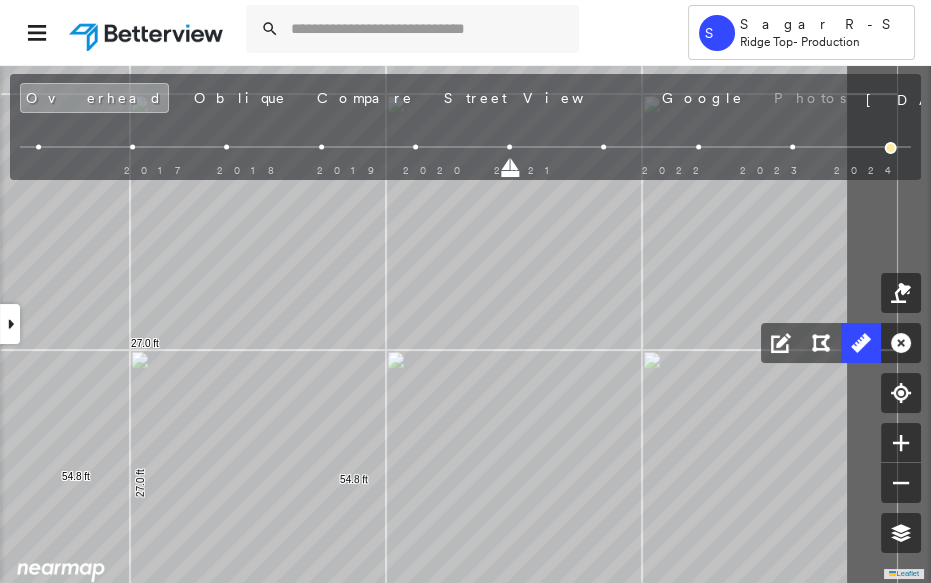 drag, startPoint x: 665, startPoint y: 339, endPoint x: 462, endPoint y: 359, distance: 203.98285 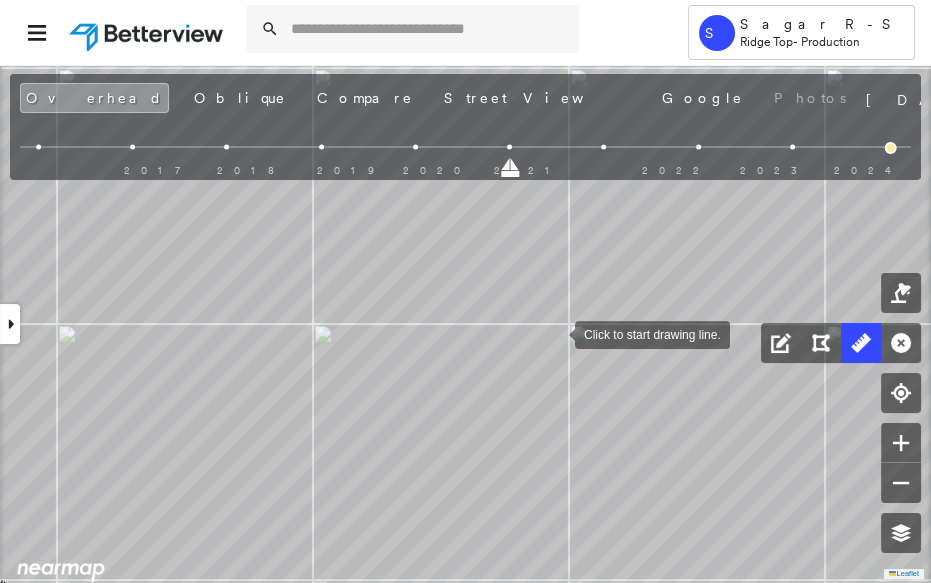click at bounding box center (555, 333) 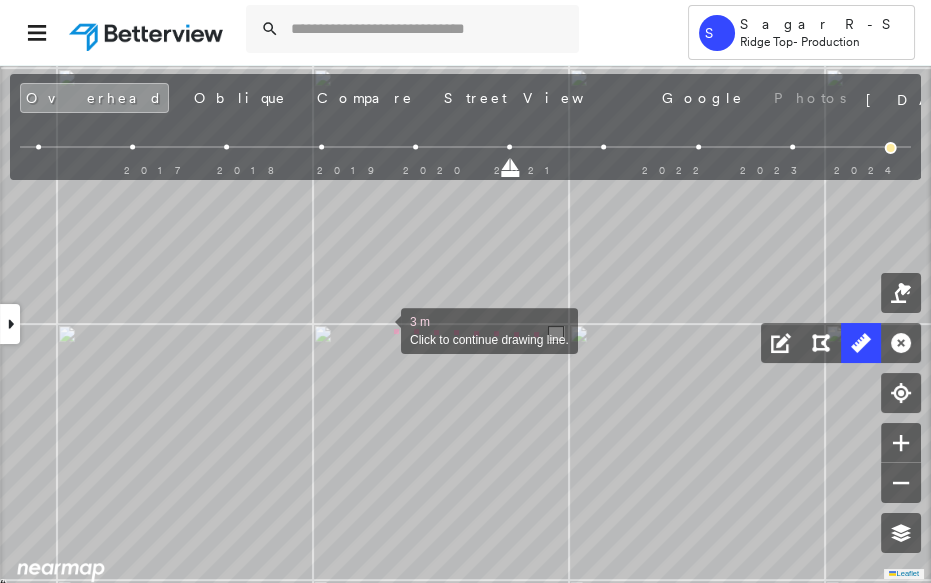 click at bounding box center (381, 329) 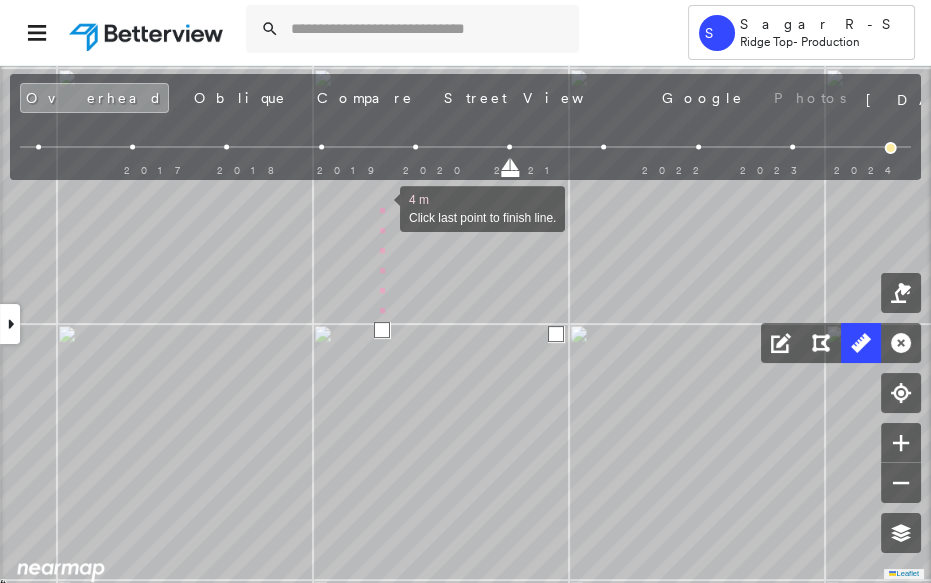 click at bounding box center (380, 207) 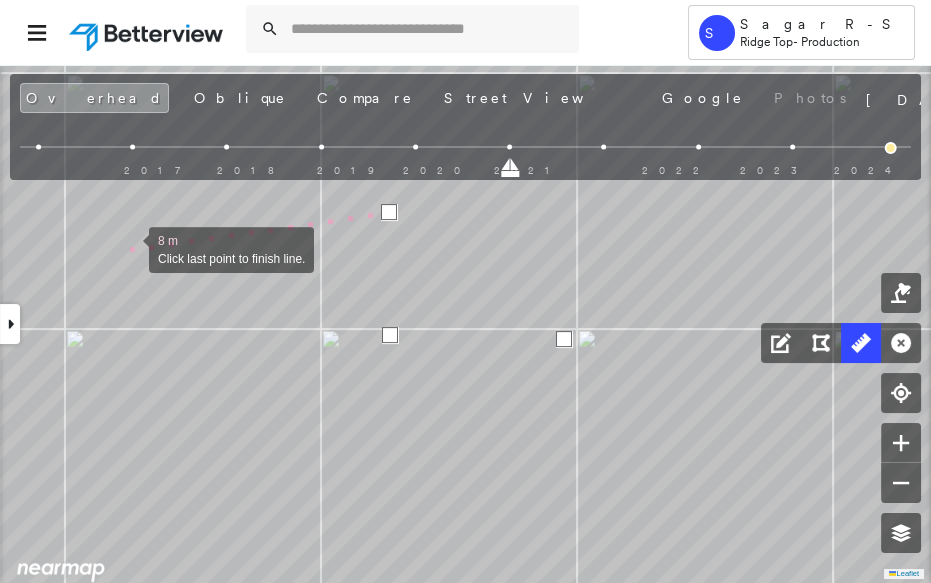 click on "15.7 ft 15.7 ft 10.9 ft 10.9 ft 54.8 ft 54.8 ft 27.0 ft 27.0 ft 8 m Click last point to finish line." at bounding box center [-135, 557] 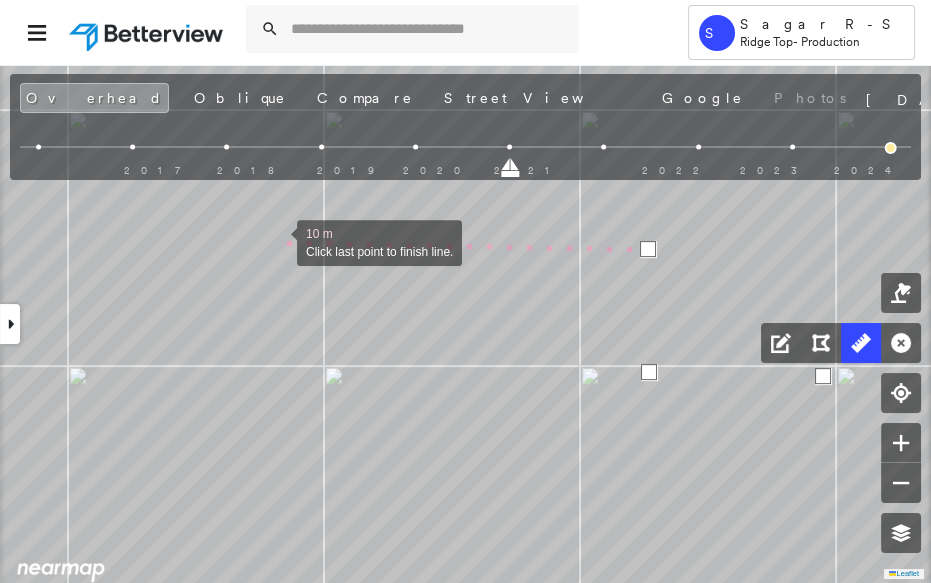 click at bounding box center [277, 241] 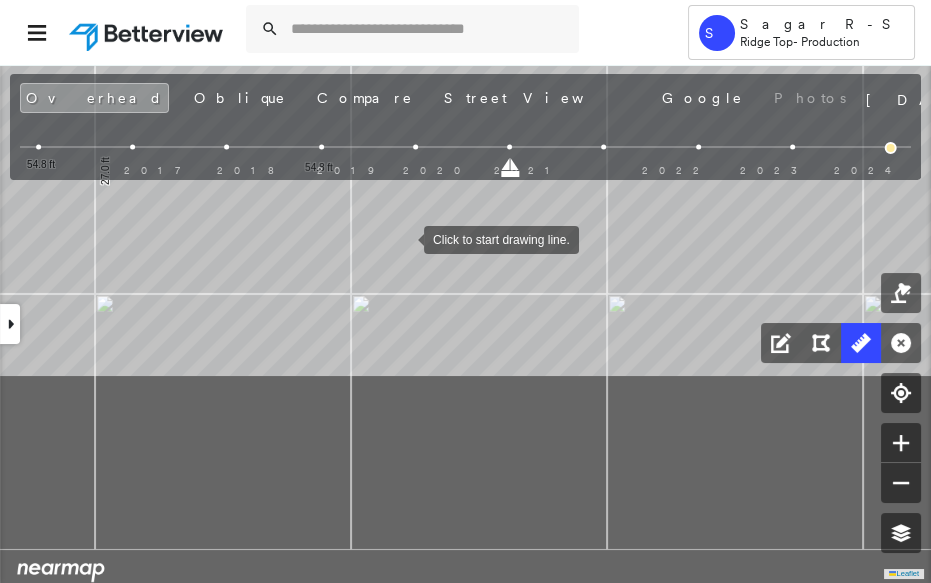 click on "15.7 ft 15.7 ft 10.9 ft 10.9 ft 54.8 ft 54.8 ft 27.0 ft 27.0 ft 8.5 ft 6.2 ft 18.3 ft 33.0 ft Click to start drawing line." at bounding box center [178, 335] 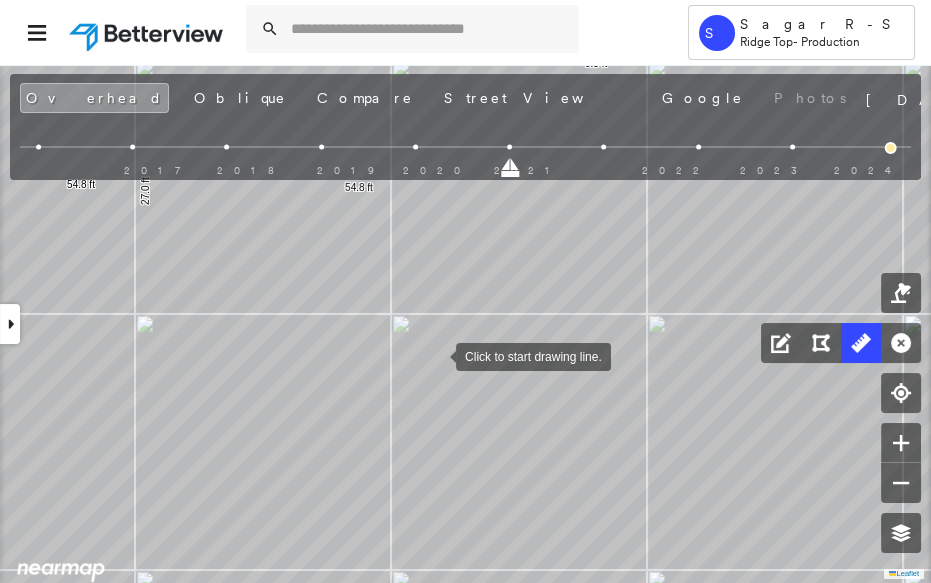 drag, startPoint x: 420, startPoint y: 348, endPoint x: 492, endPoint y: 366, distance: 74.215904 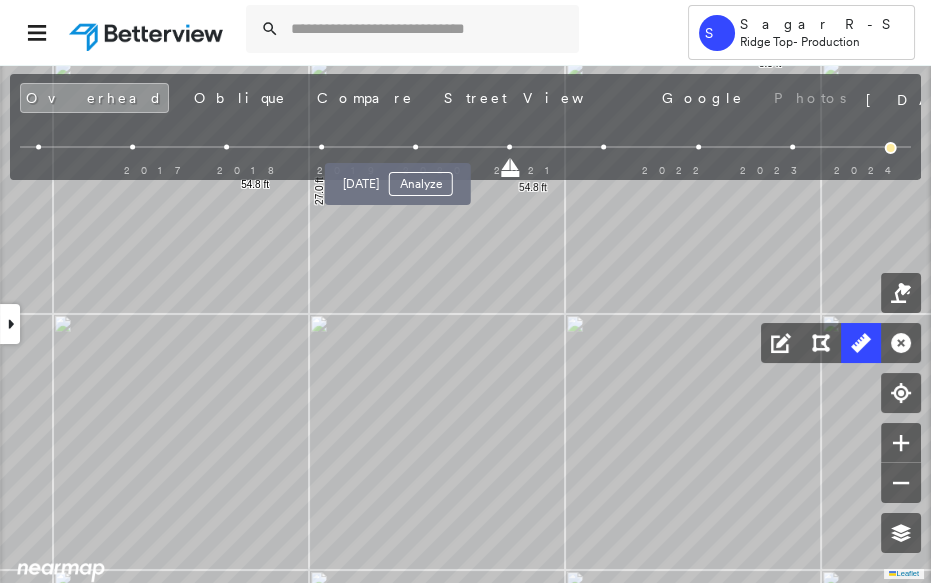 click at bounding box center [415, 147] 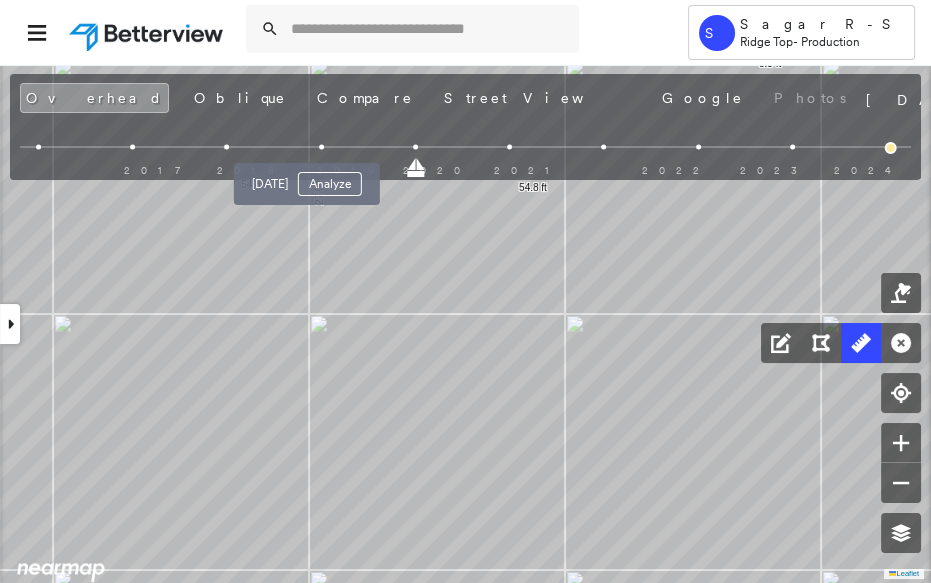 click at bounding box center (321, 147) 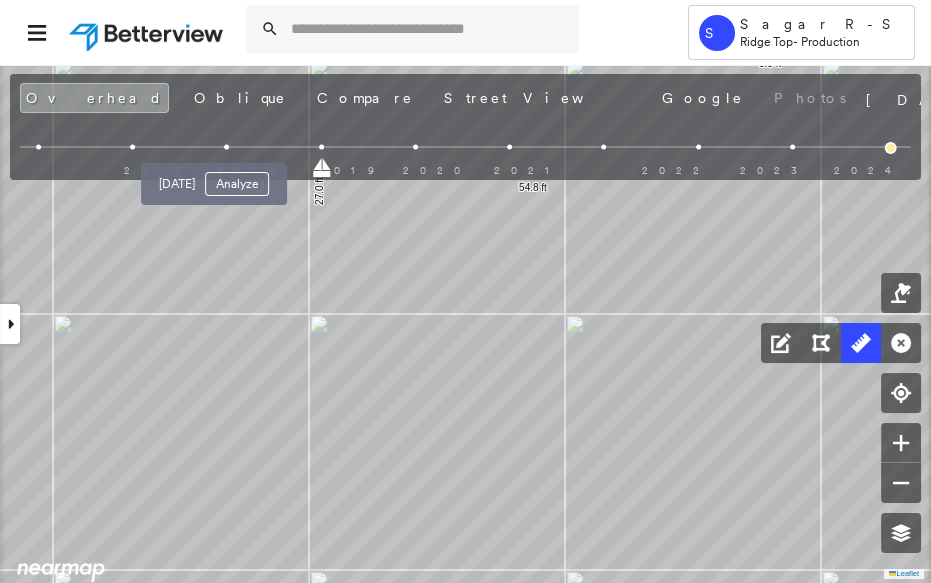 click at bounding box center [226, 147] 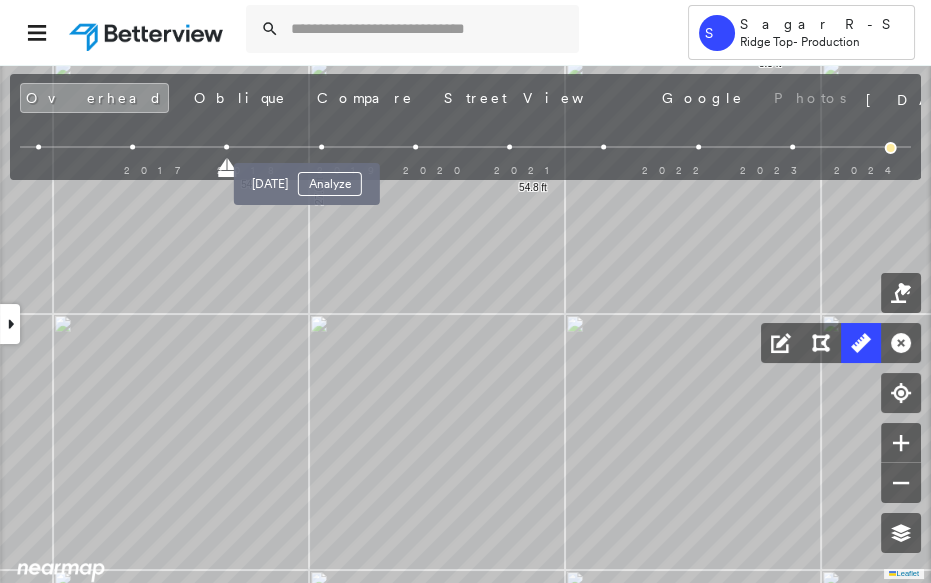 click at bounding box center (321, 147) 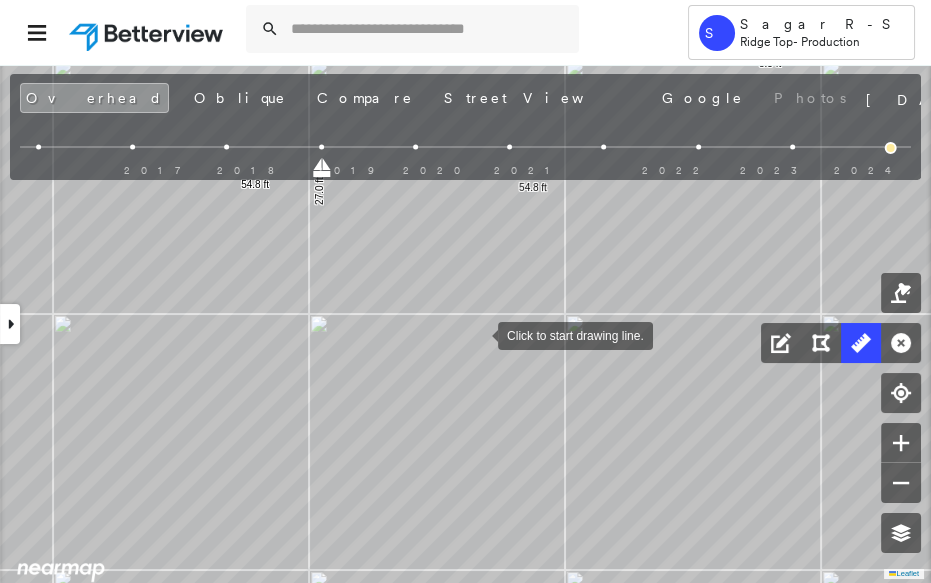 click at bounding box center [478, 334] 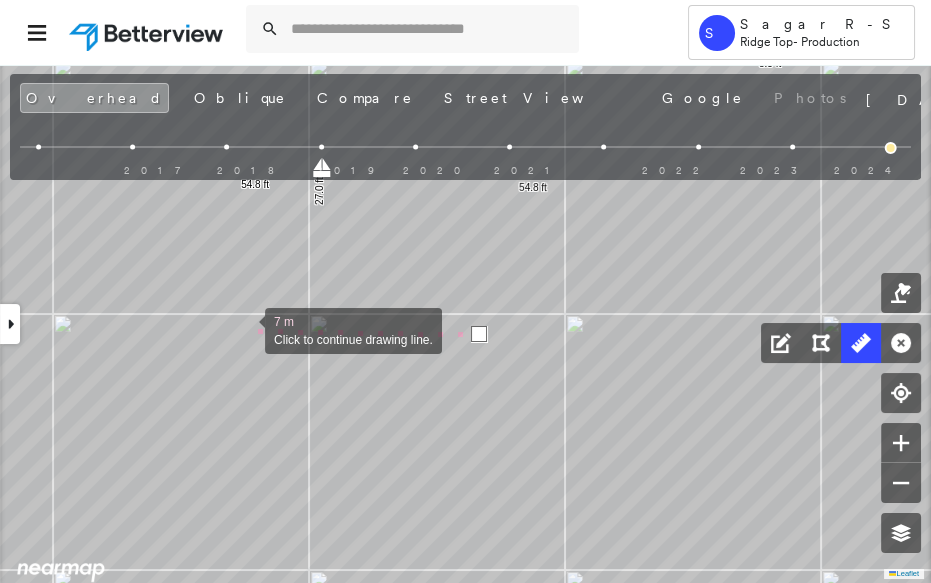 click at bounding box center [245, 329] 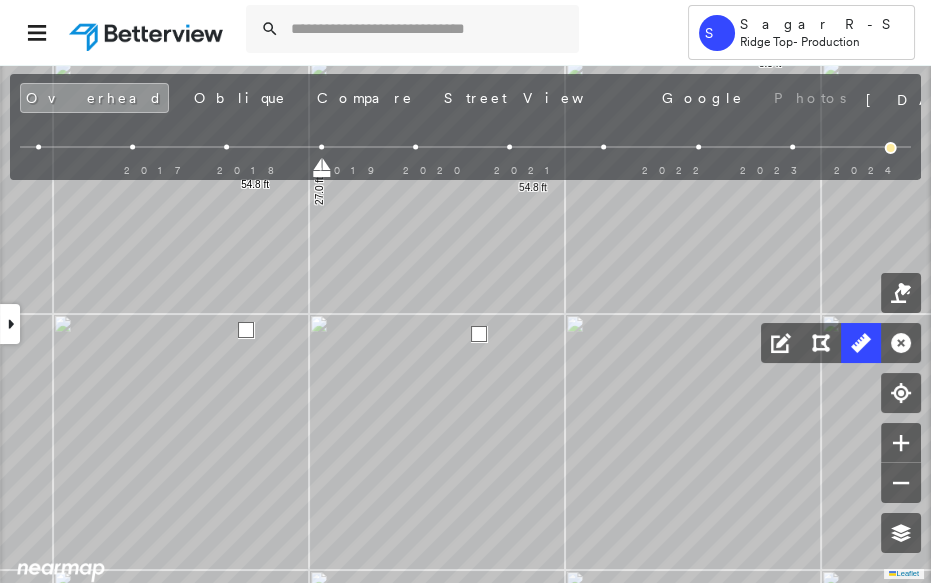 click at bounding box center (246, 330) 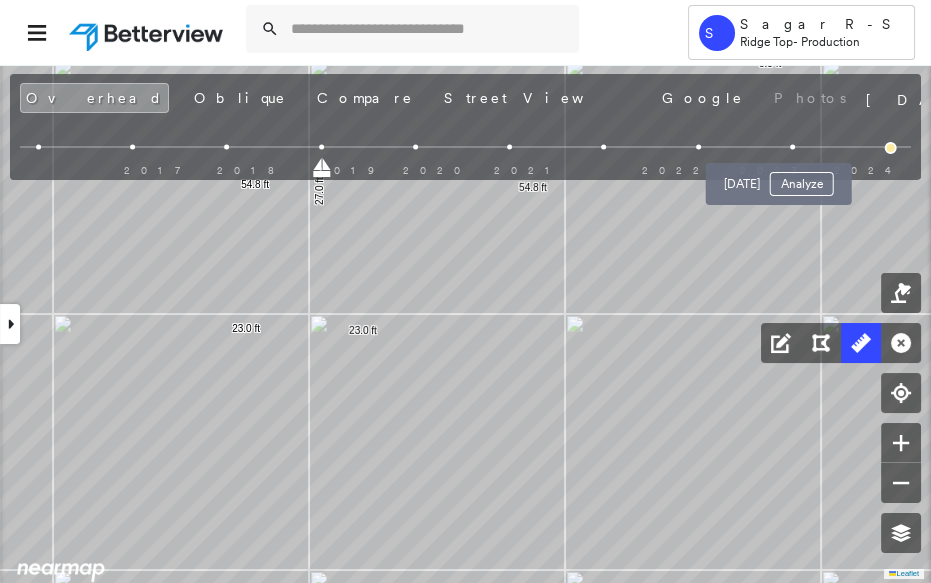 click at bounding box center [792, 147] 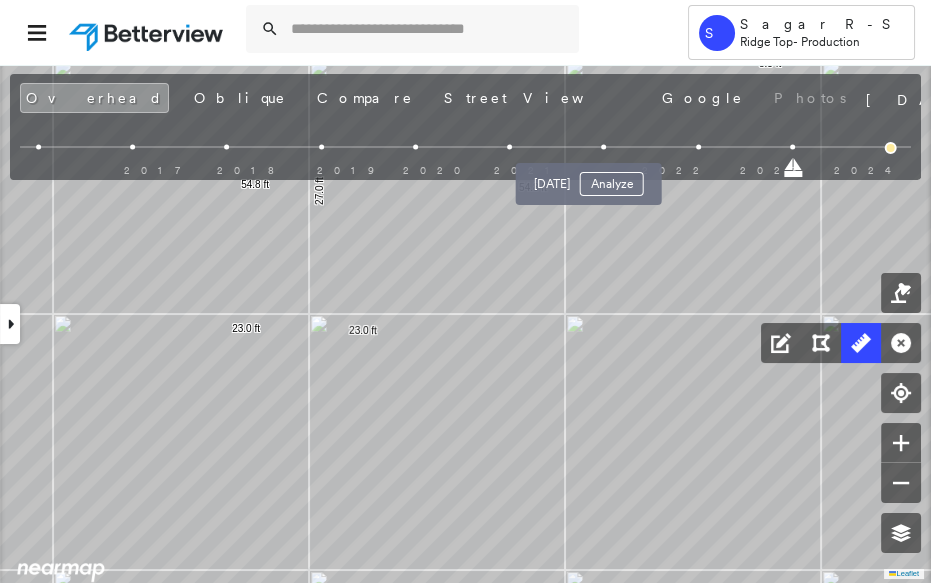 click at bounding box center [604, 147] 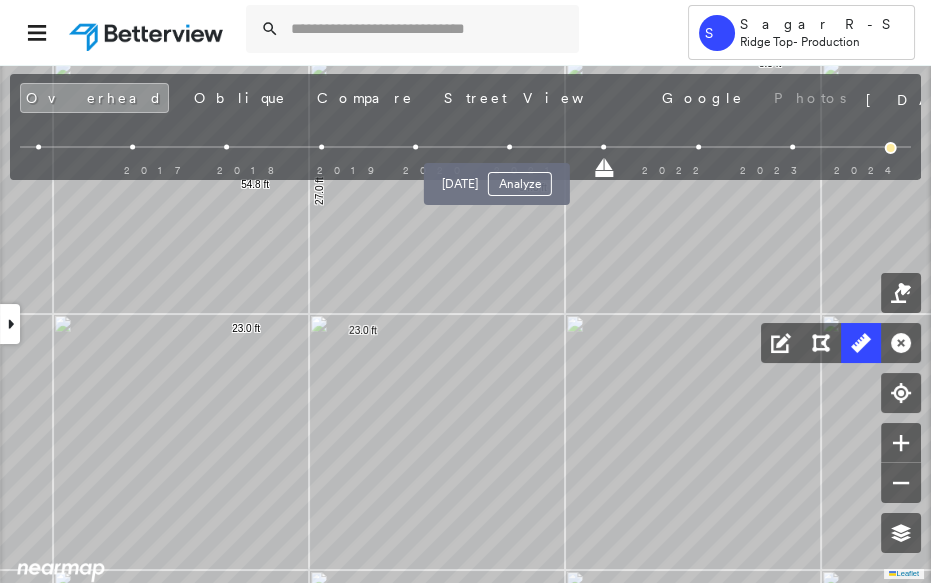 click at bounding box center [509, 147] 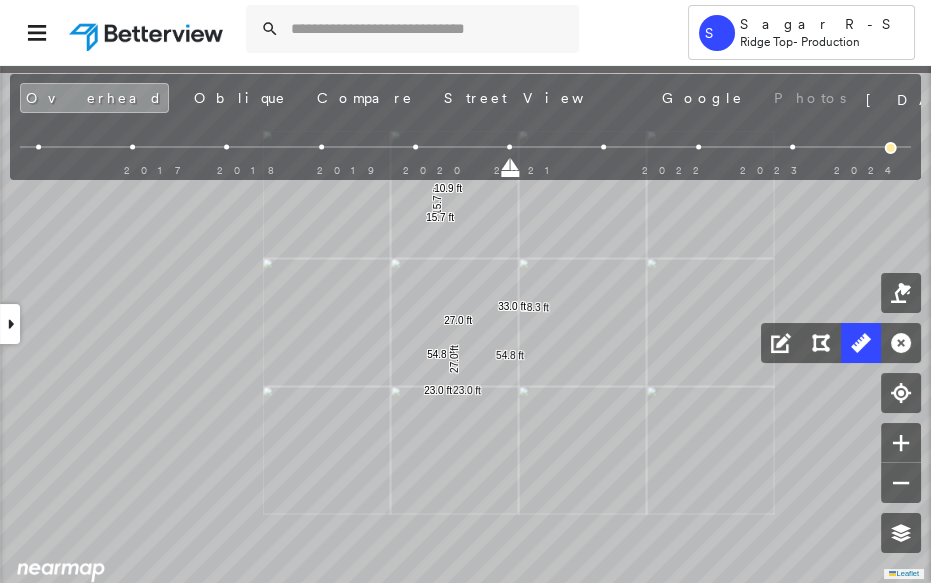 drag, startPoint x: 573, startPoint y: 318, endPoint x: 636, endPoint y: 453, distance: 148.9765 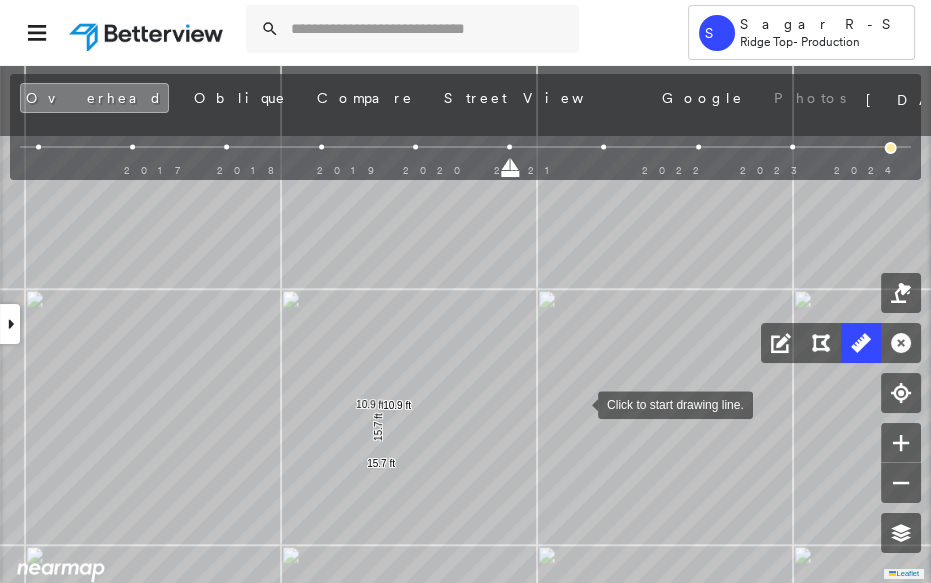 click on "15.7 ft 15.7 ft 10.9 ft 10.9 ft 54.8 ft 54.8 ft 27.0 ft 27.0 ft 8.5 ft 6.2 ft 18.3 ft 33.0 ft 23.0 ft 23.0 ft Click to start drawing line." at bounding box center (252, 725) 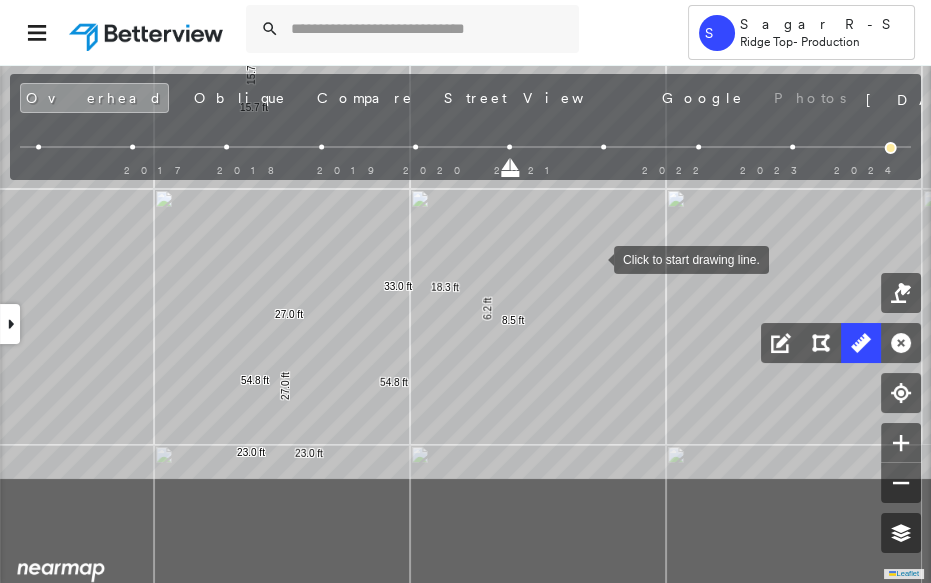drag, startPoint x: 577, startPoint y: 417, endPoint x: 599, endPoint y: 256, distance: 162.49615 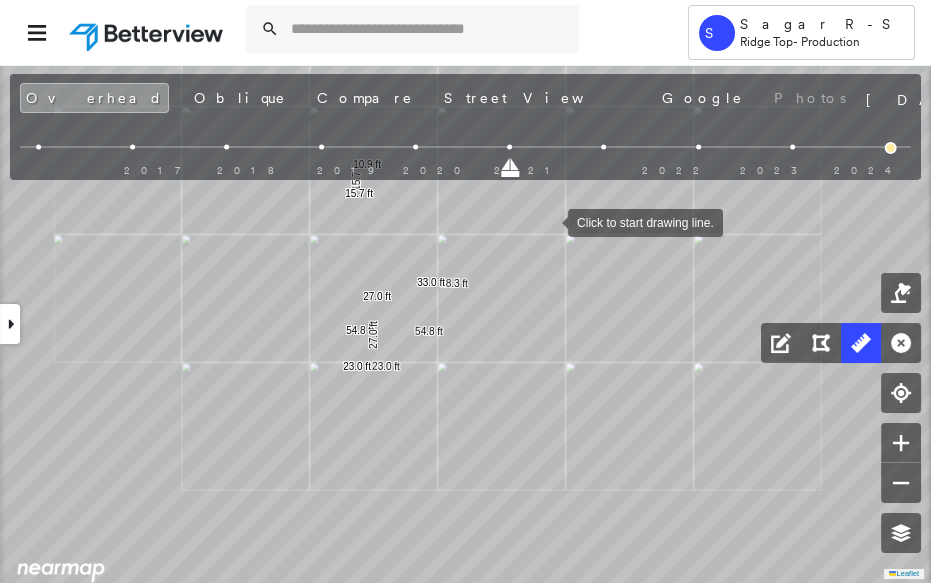 drag, startPoint x: 548, startPoint y: 219, endPoint x: 581, endPoint y: 301, distance: 88.391174 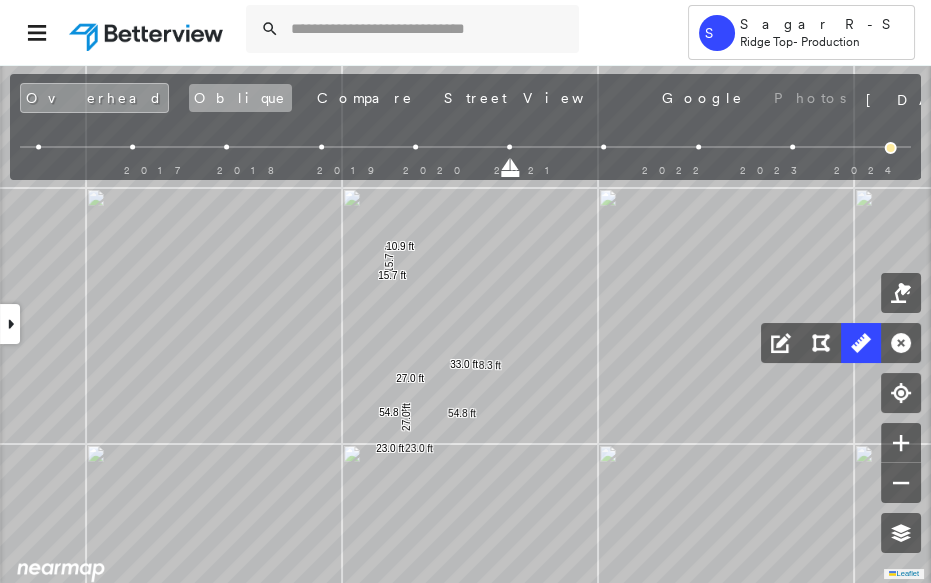 click on "Oblique" at bounding box center (240, 98) 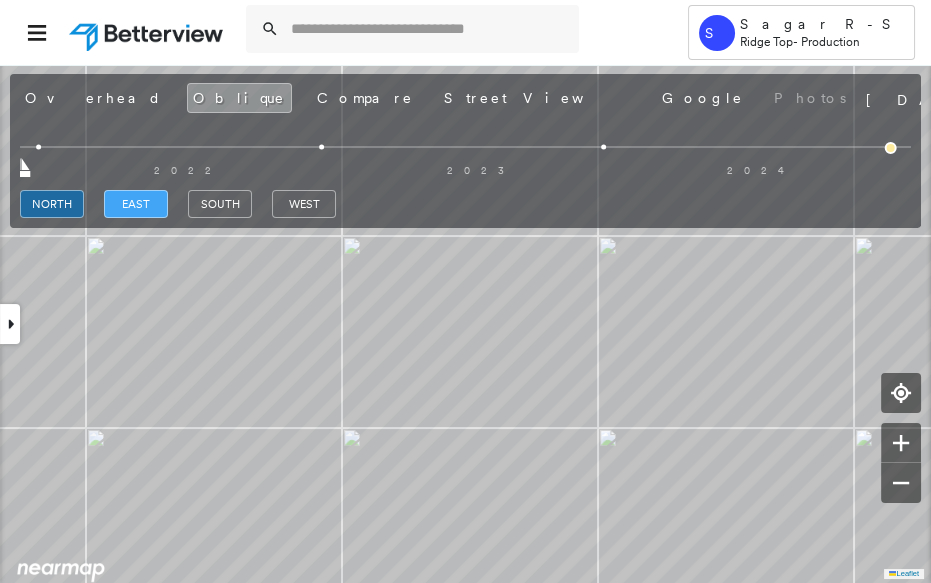 click on "east" at bounding box center (136, 204) 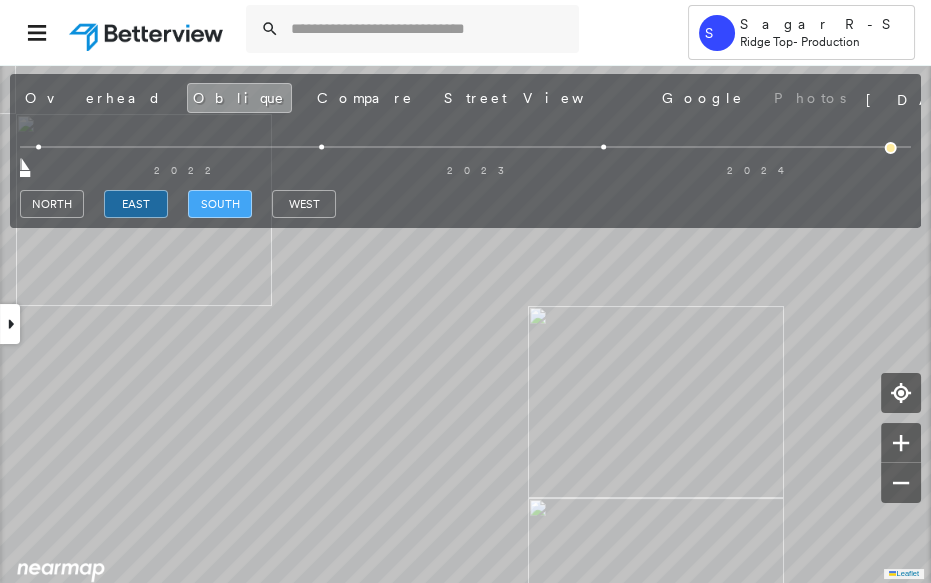 click on "south" at bounding box center (220, 204) 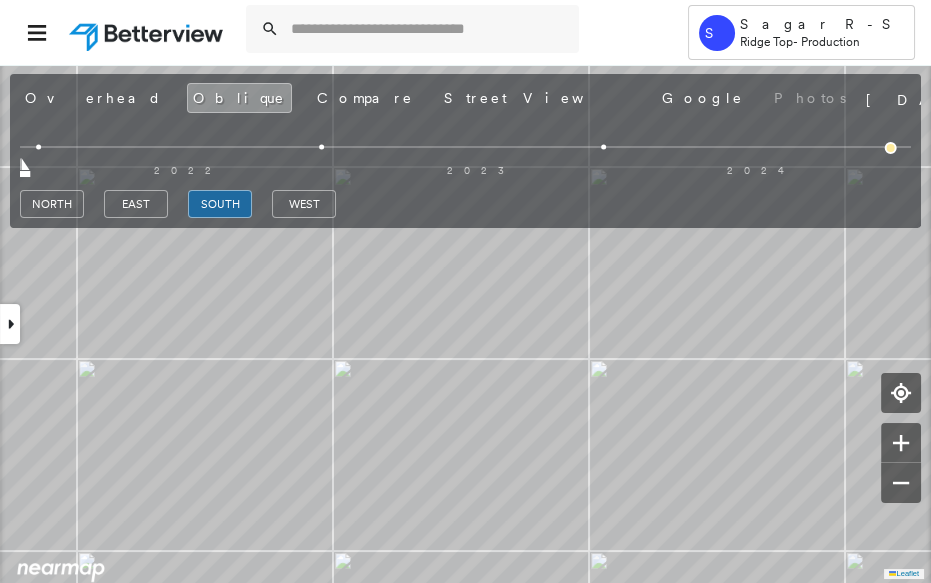 click on "2022 2023 2024" at bounding box center [465, 150] 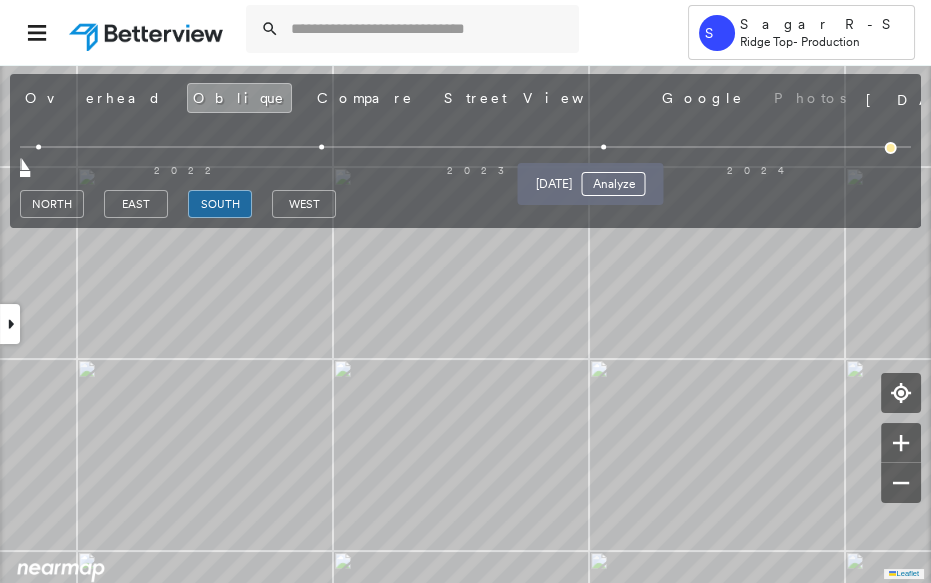 click at bounding box center [604, 147] 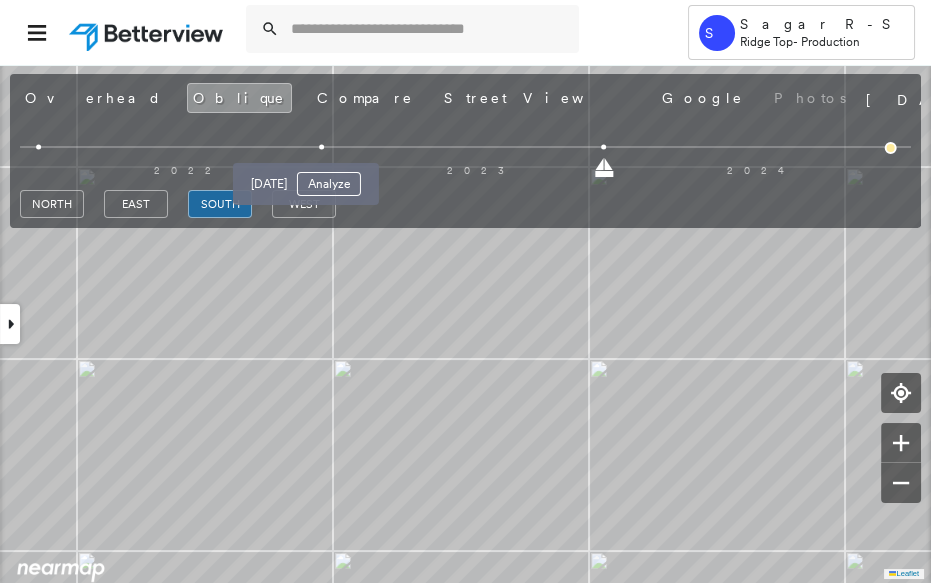 click at bounding box center [321, 147] 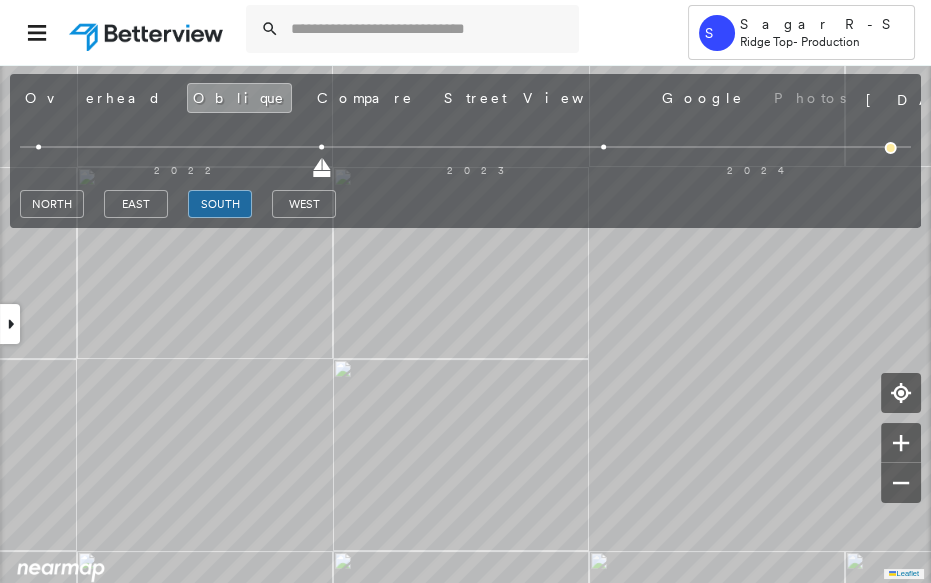 click at bounding box center [891, 148] 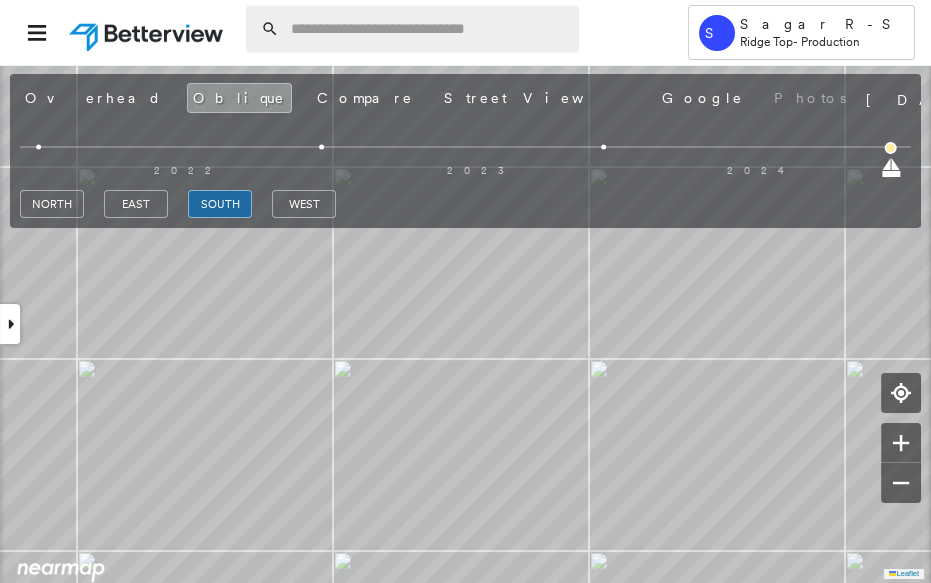 click at bounding box center [429, 29] 